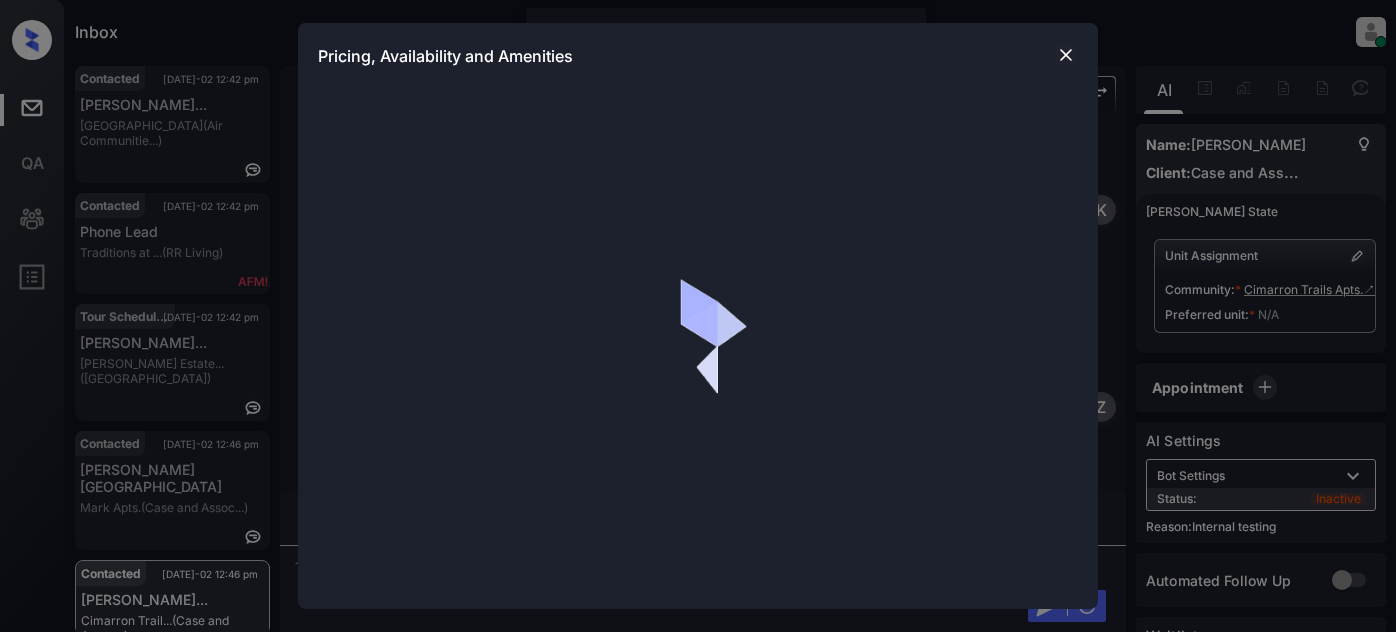 scroll, scrollTop: 0, scrollLeft: 0, axis: both 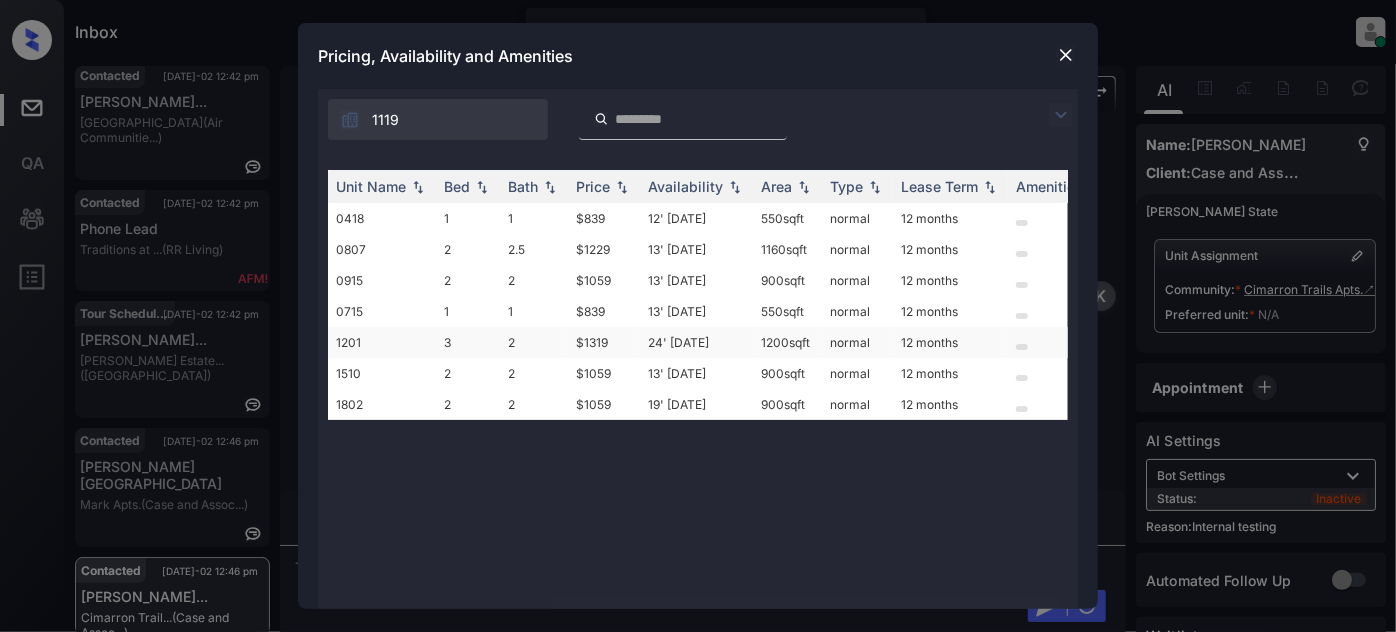 click on "$1319" at bounding box center (604, 342) 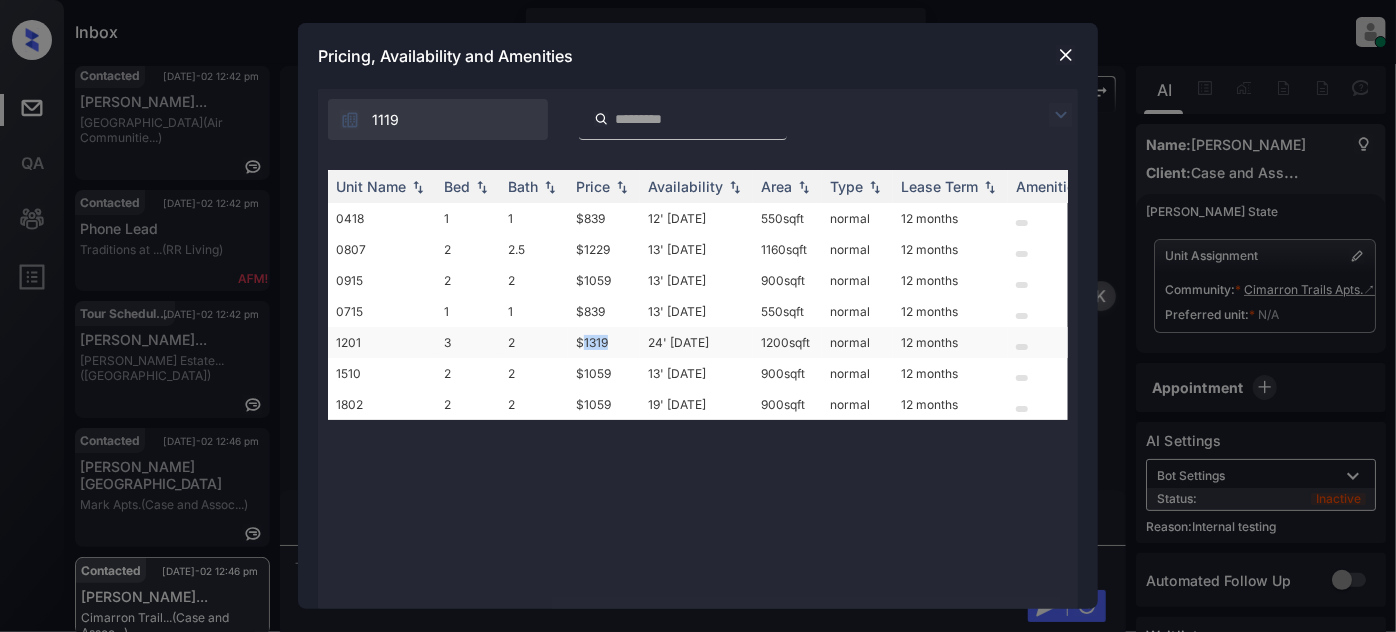 click on "$1319" at bounding box center [604, 342] 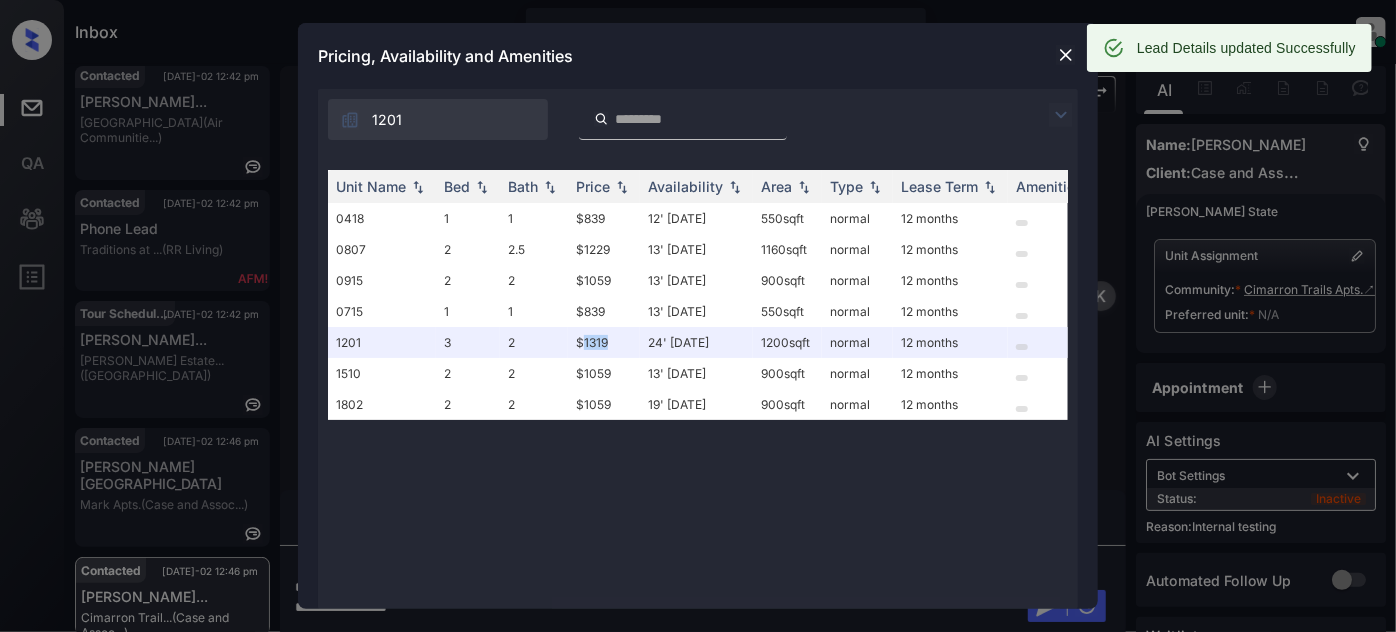 click at bounding box center [1066, 55] 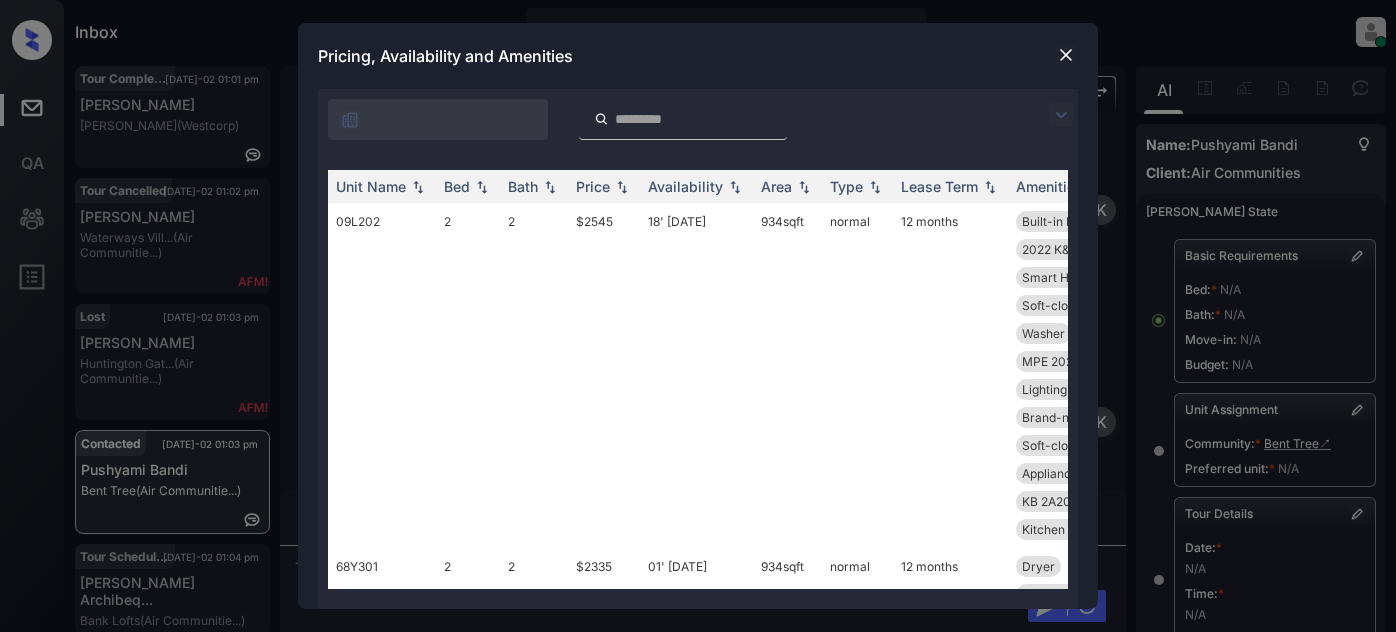 click at bounding box center (698, 114) 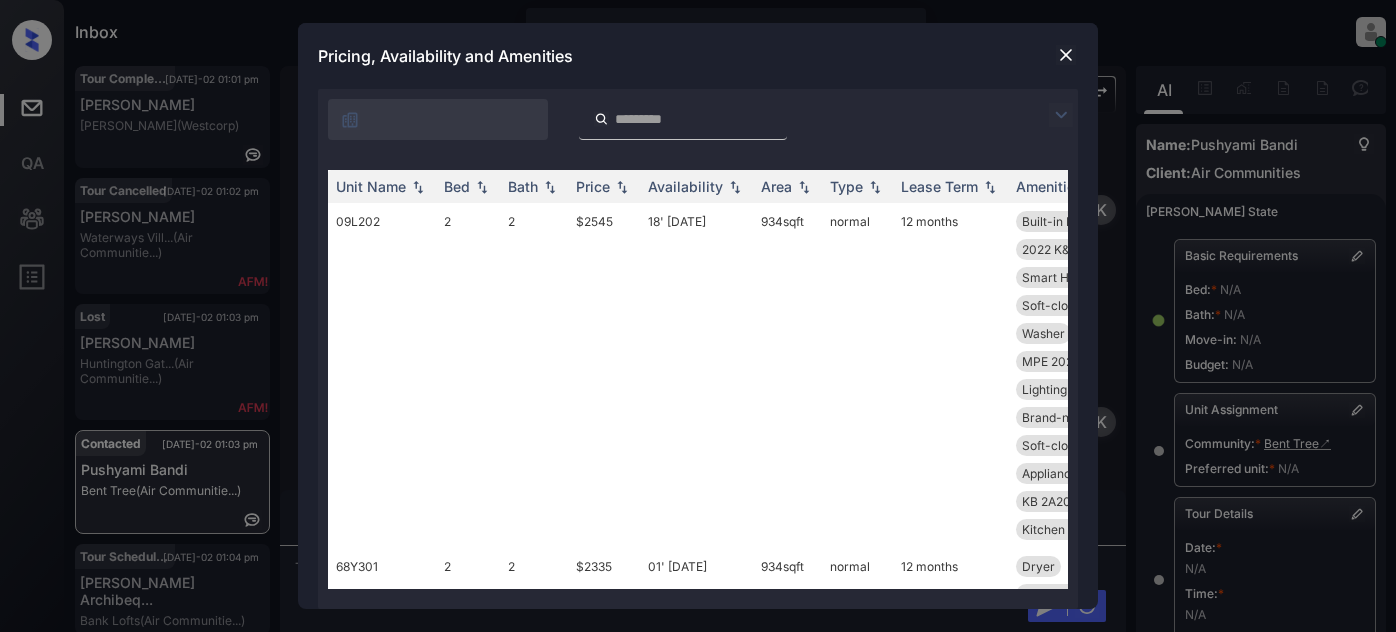 scroll, scrollTop: 0, scrollLeft: 0, axis: both 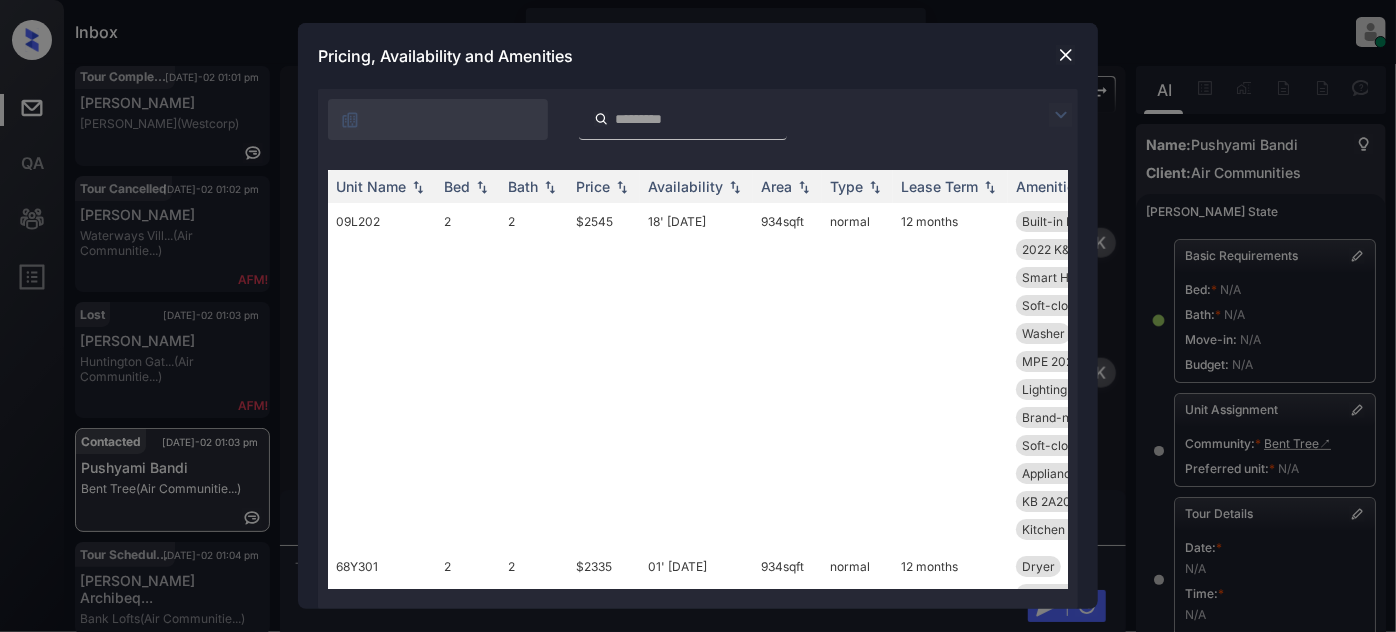 click at bounding box center (1061, 115) 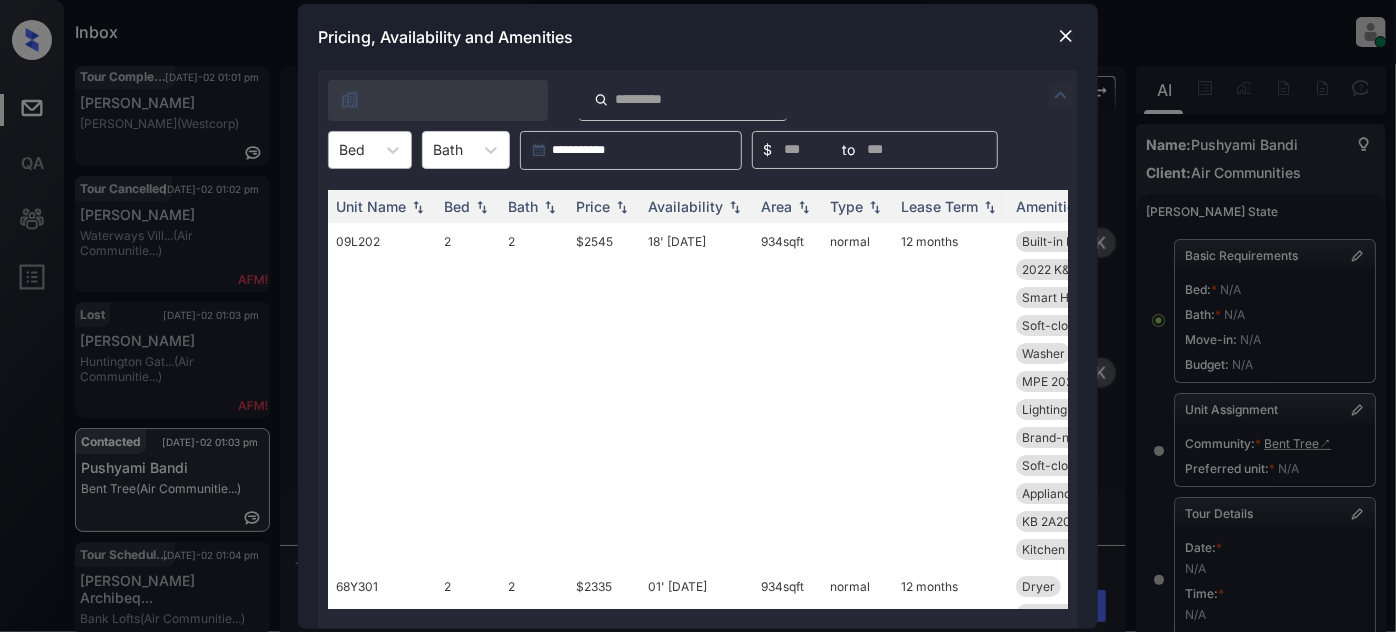 click on "Bed" at bounding box center (352, 149) 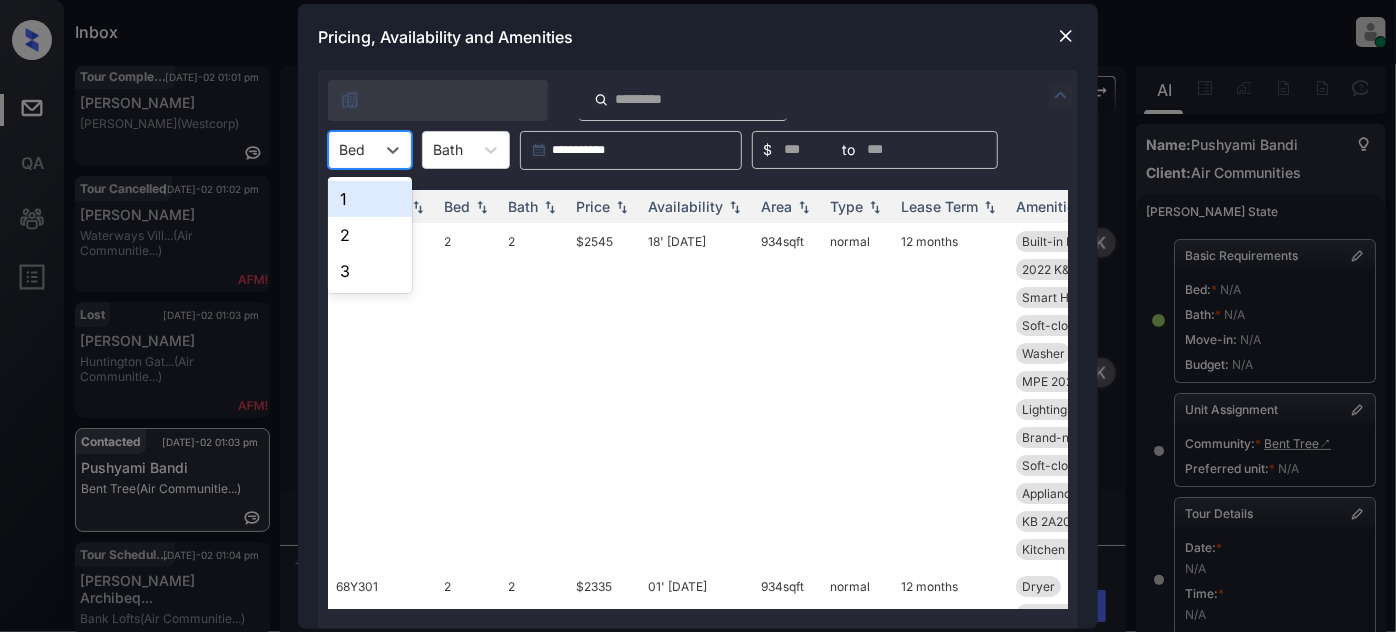 click on "1" at bounding box center [370, 199] 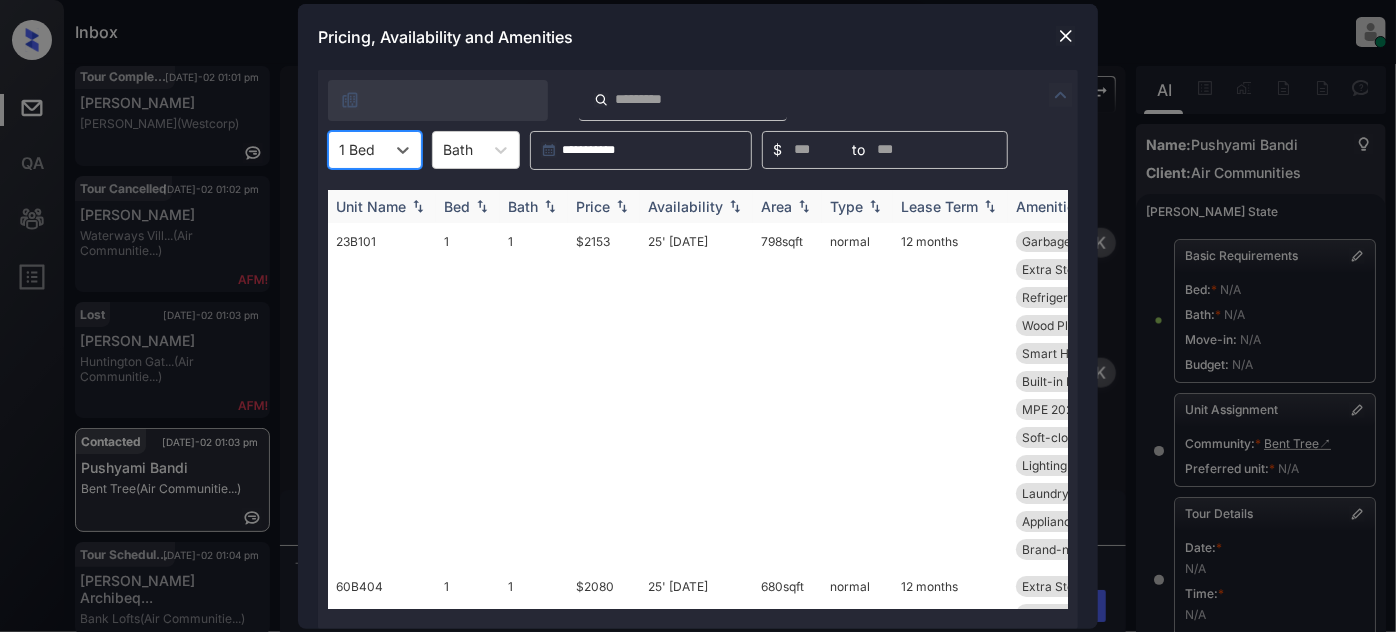 click on "Price" at bounding box center [593, 206] 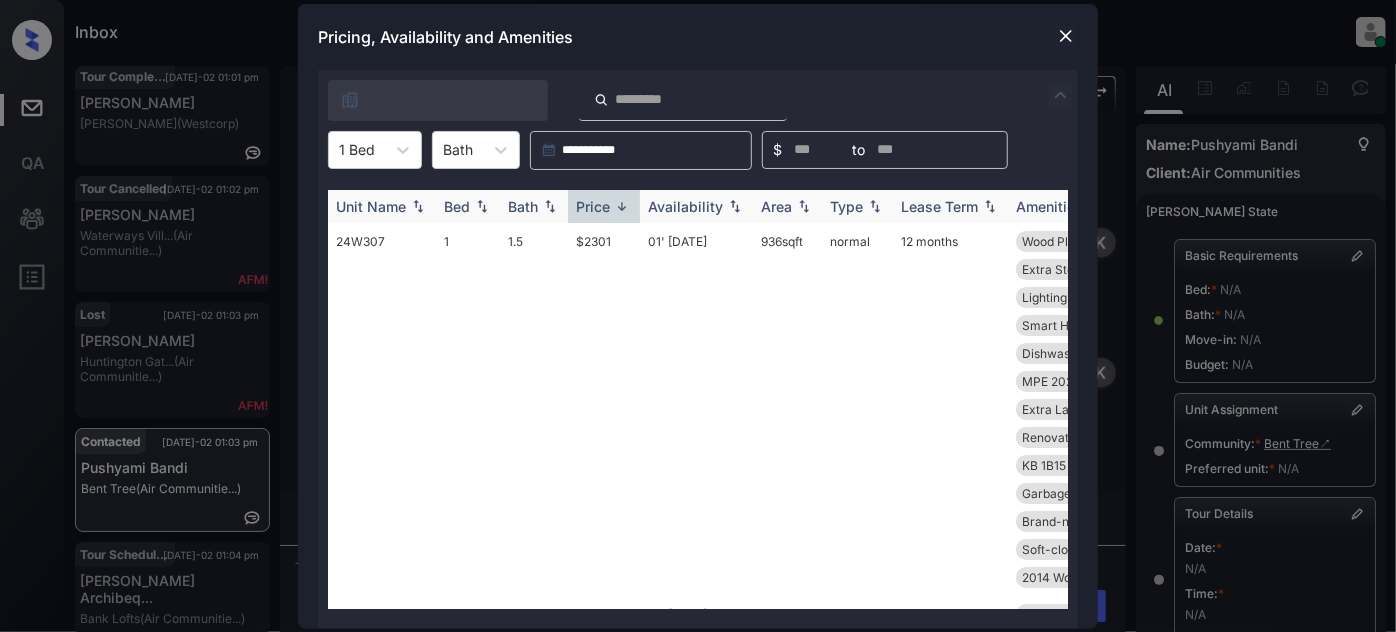 click at bounding box center [622, 206] 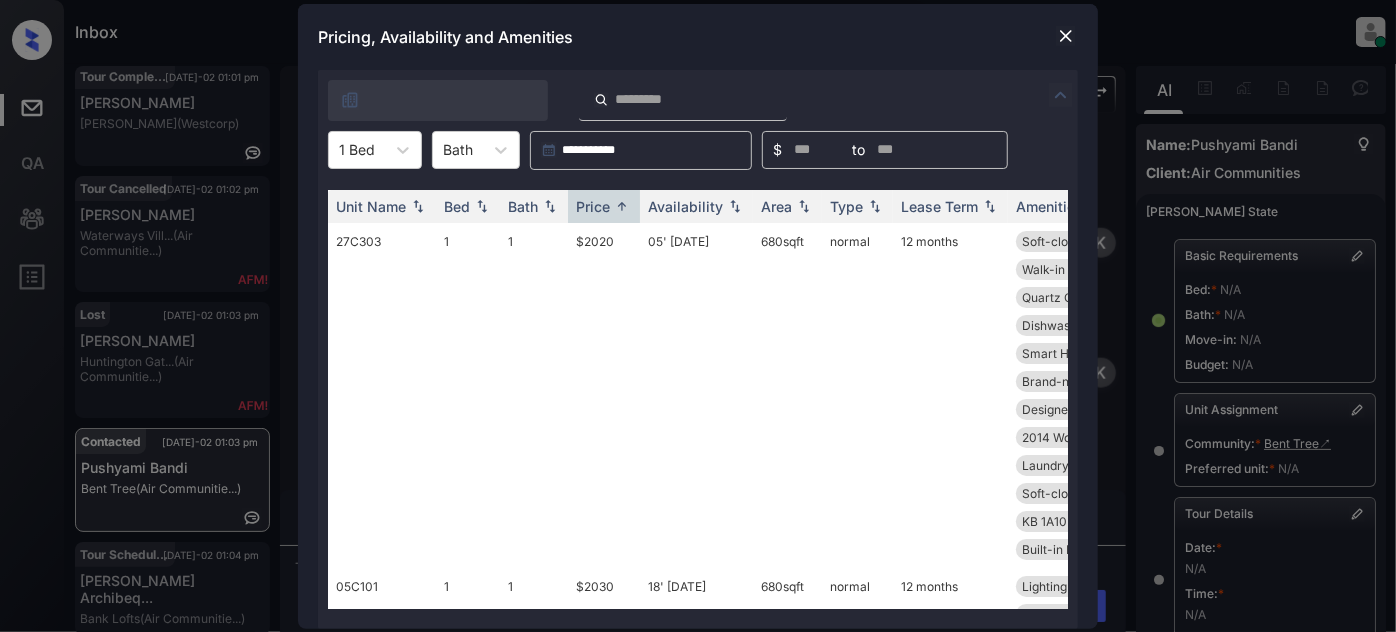 click at bounding box center (1066, 36) 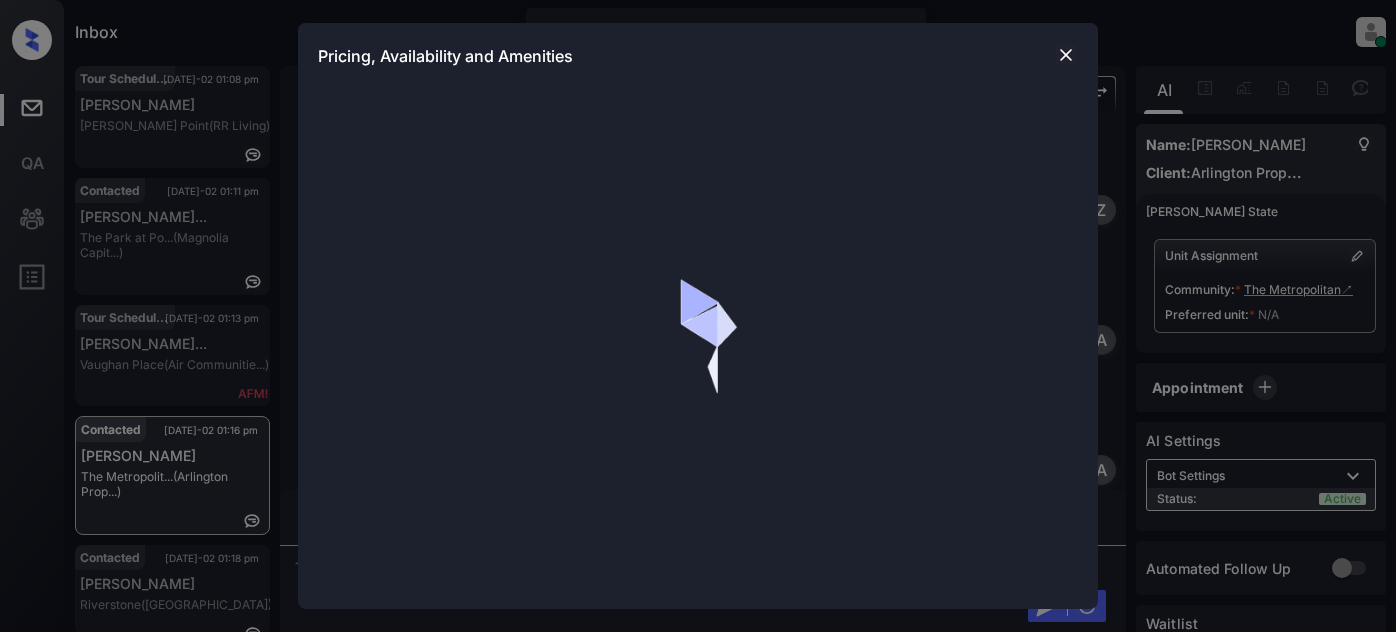 scroll, scrollTop: 0, scrollLeft: 0, axis: both 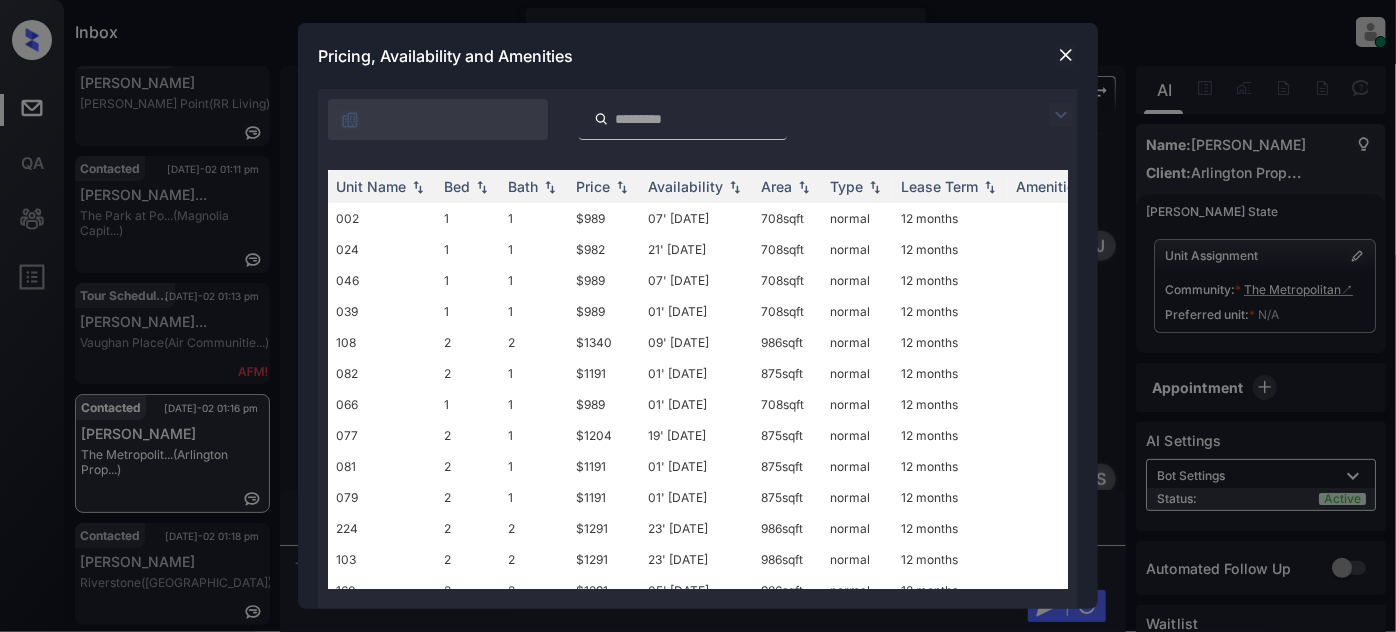 click at bounding box center [1061, 115] 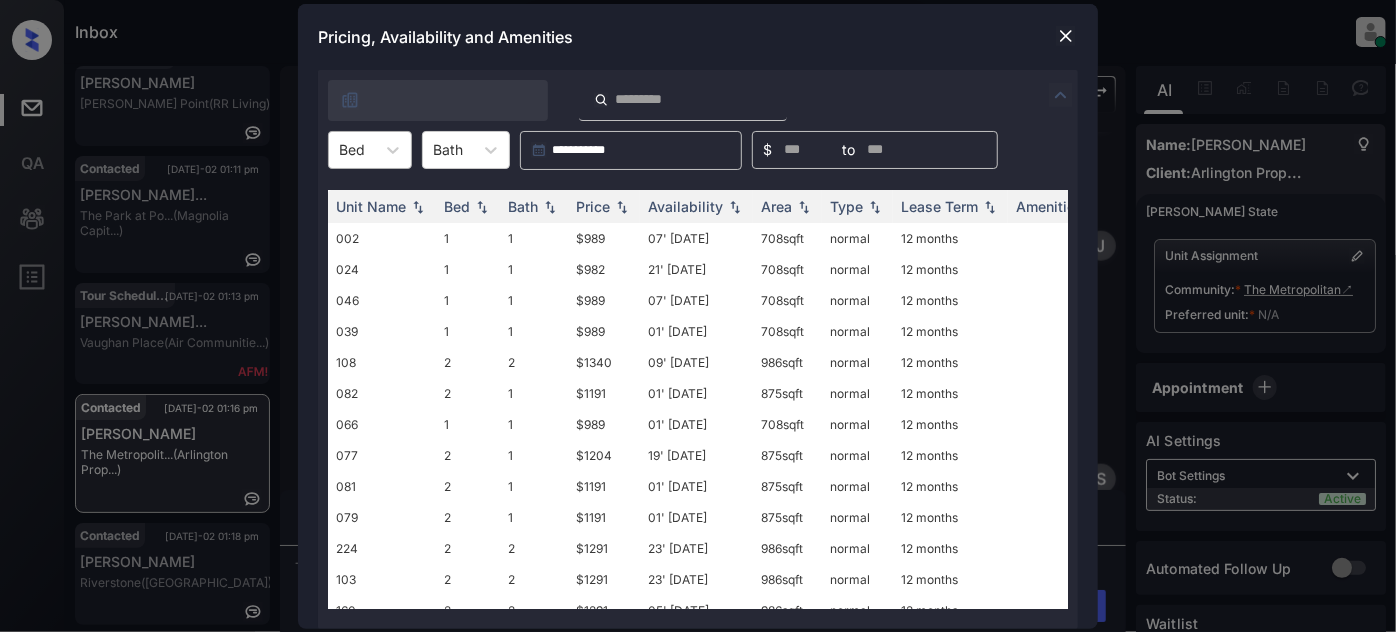 click on "Bed" at bounding box center [352, 149] 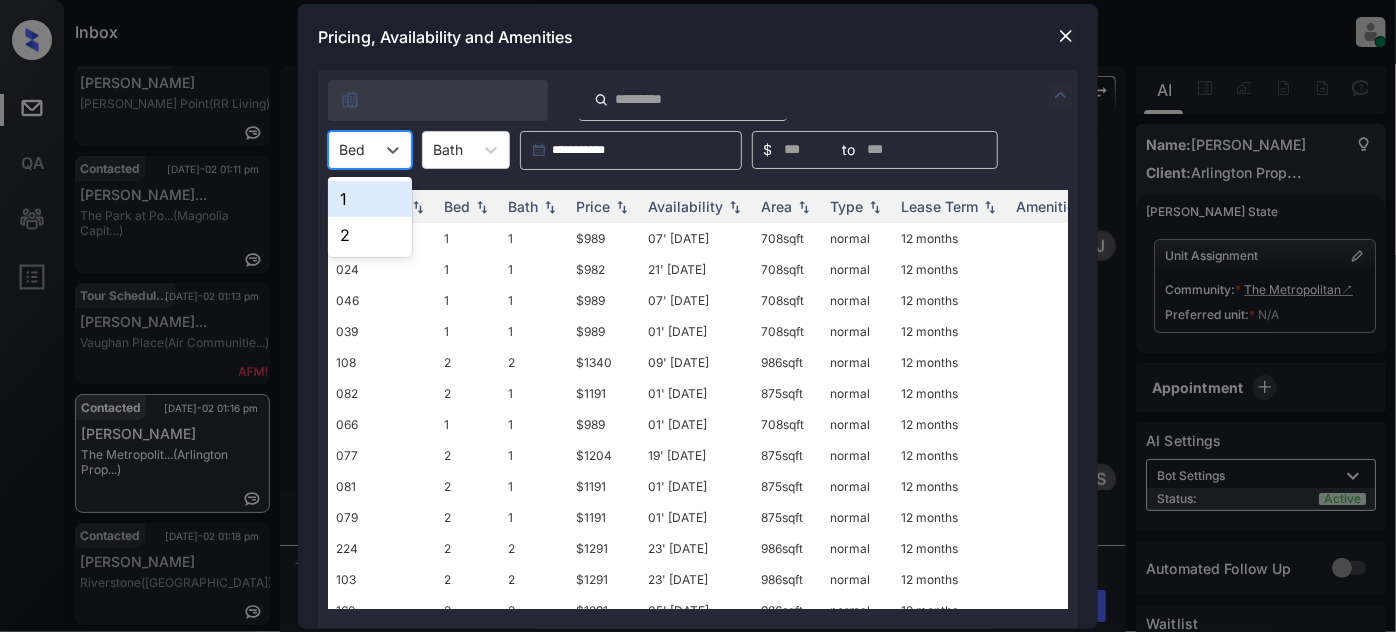 click on "1" at bounding box center (370, 199) 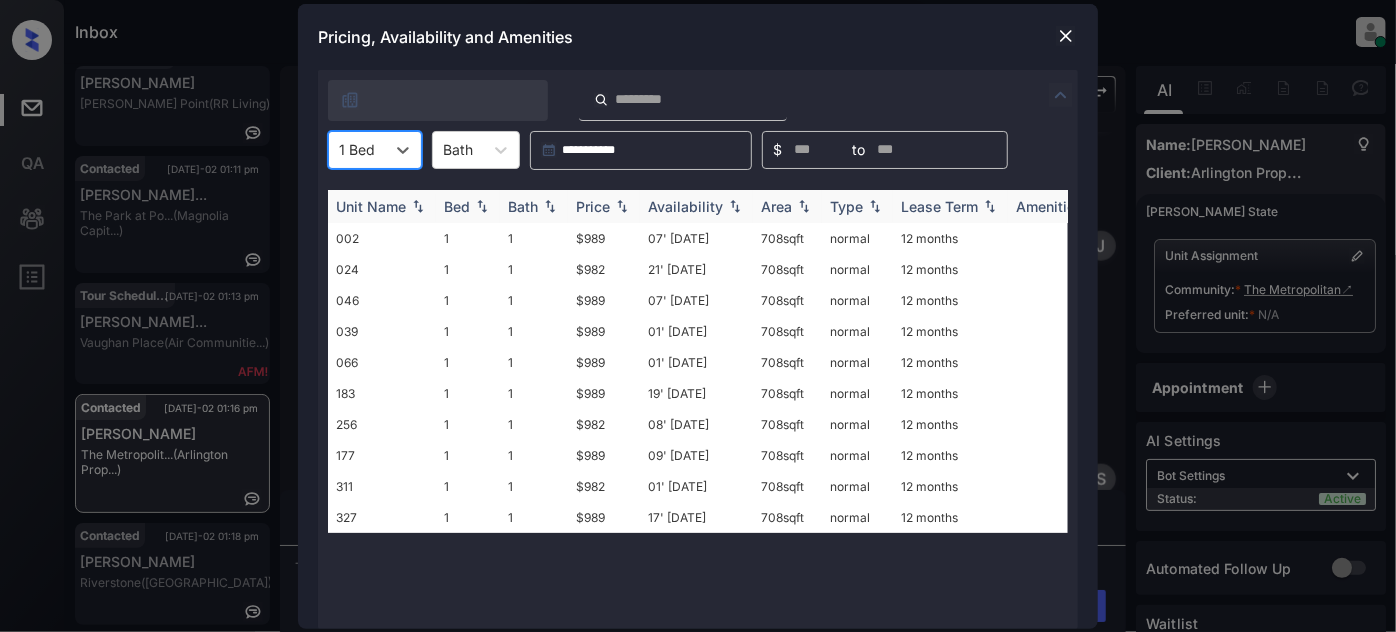 click on "Price" at bounding box center (593, 206) 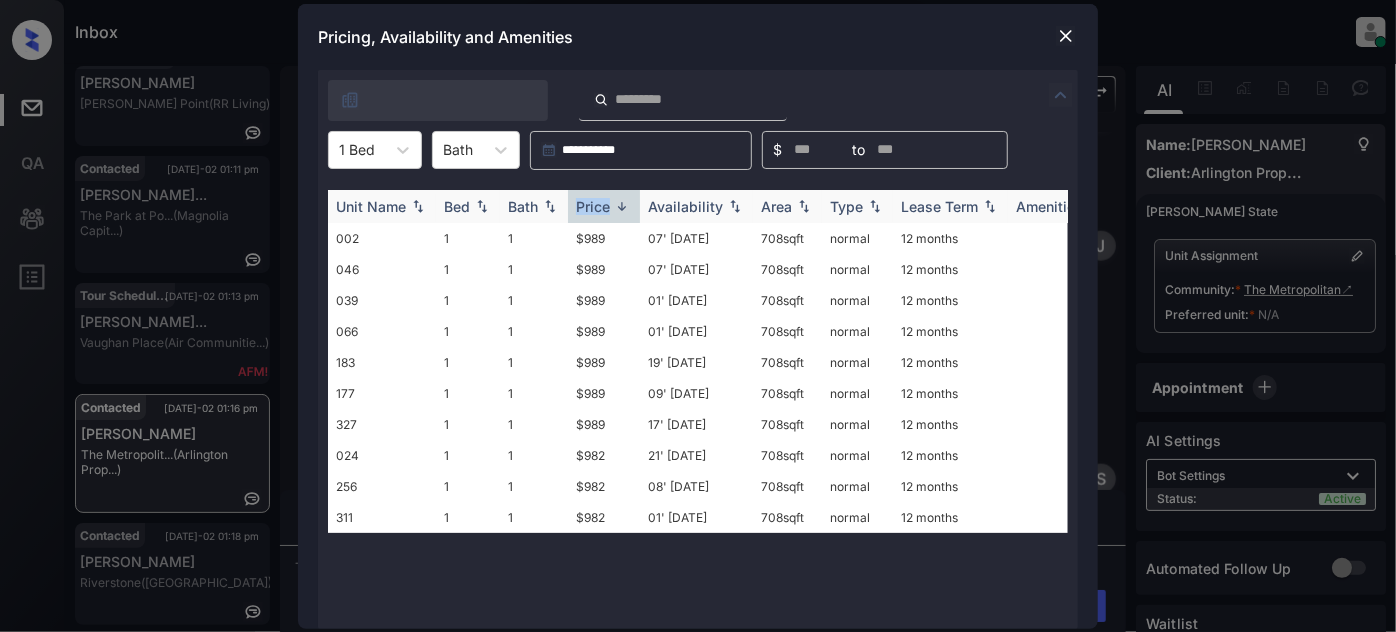 click on "Price" at bounding box center [593, 206] 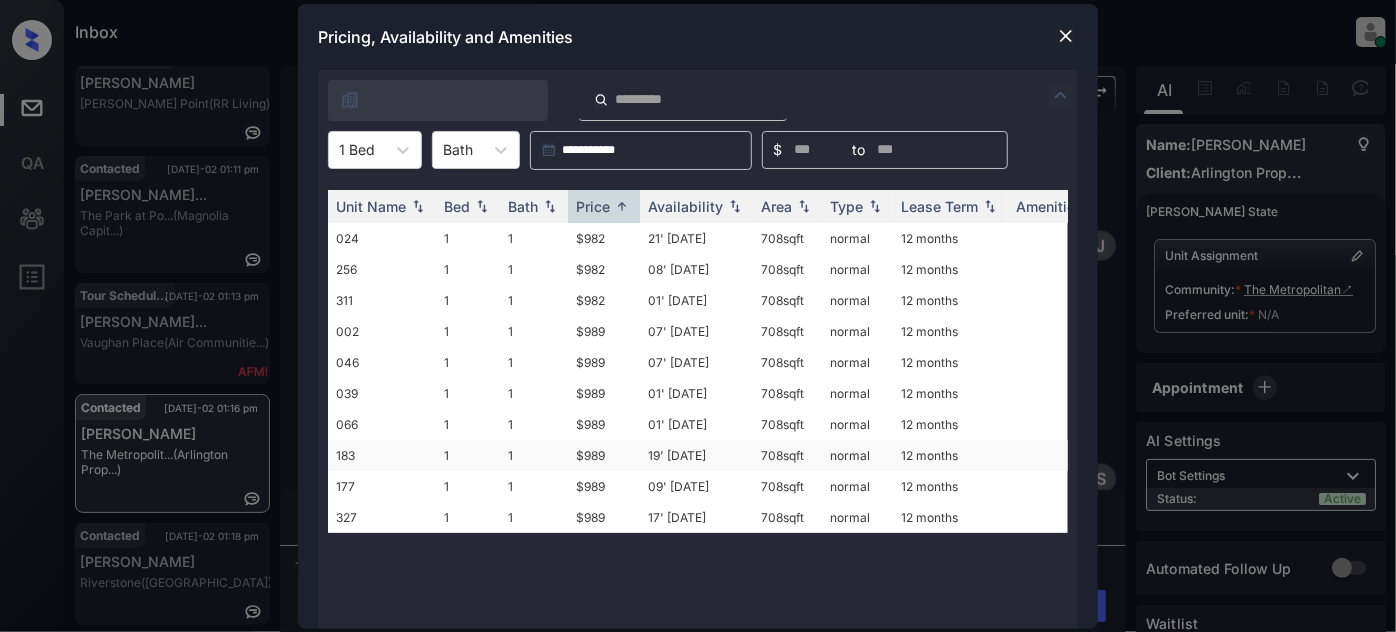 click on "19' Jul 25" at bounding box center [696, 455] 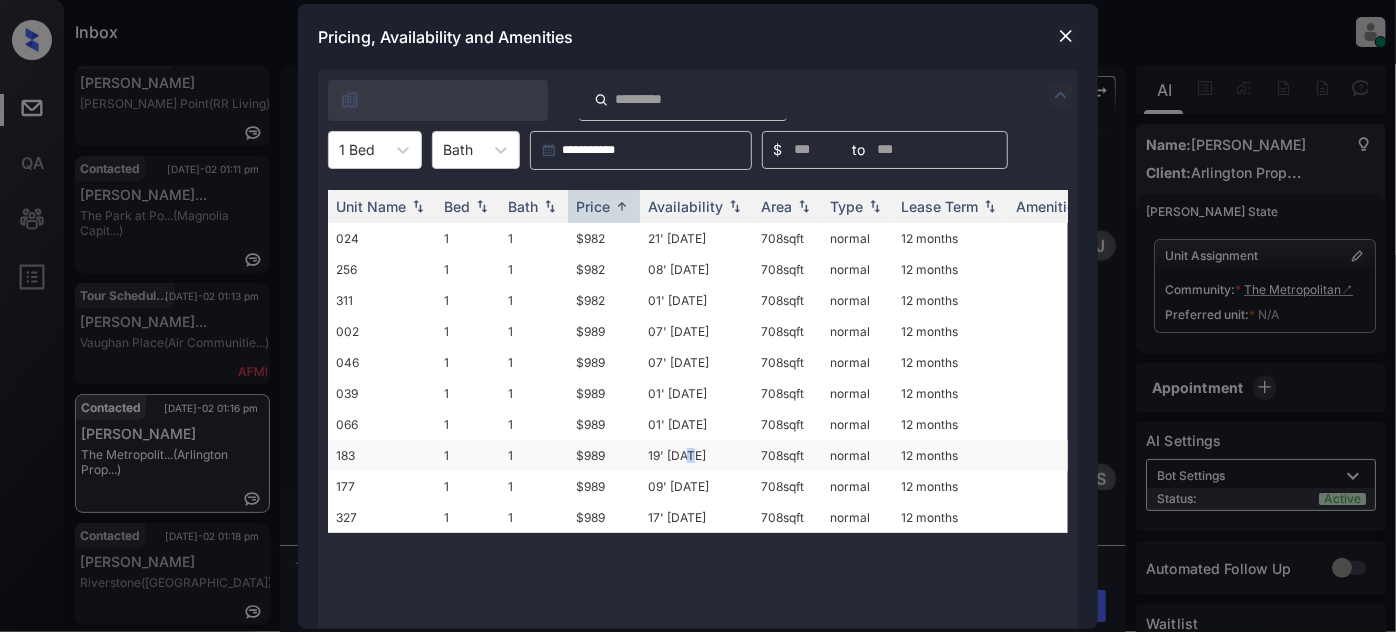 click on "19' Jul 25" at bounding box center (696, 455) 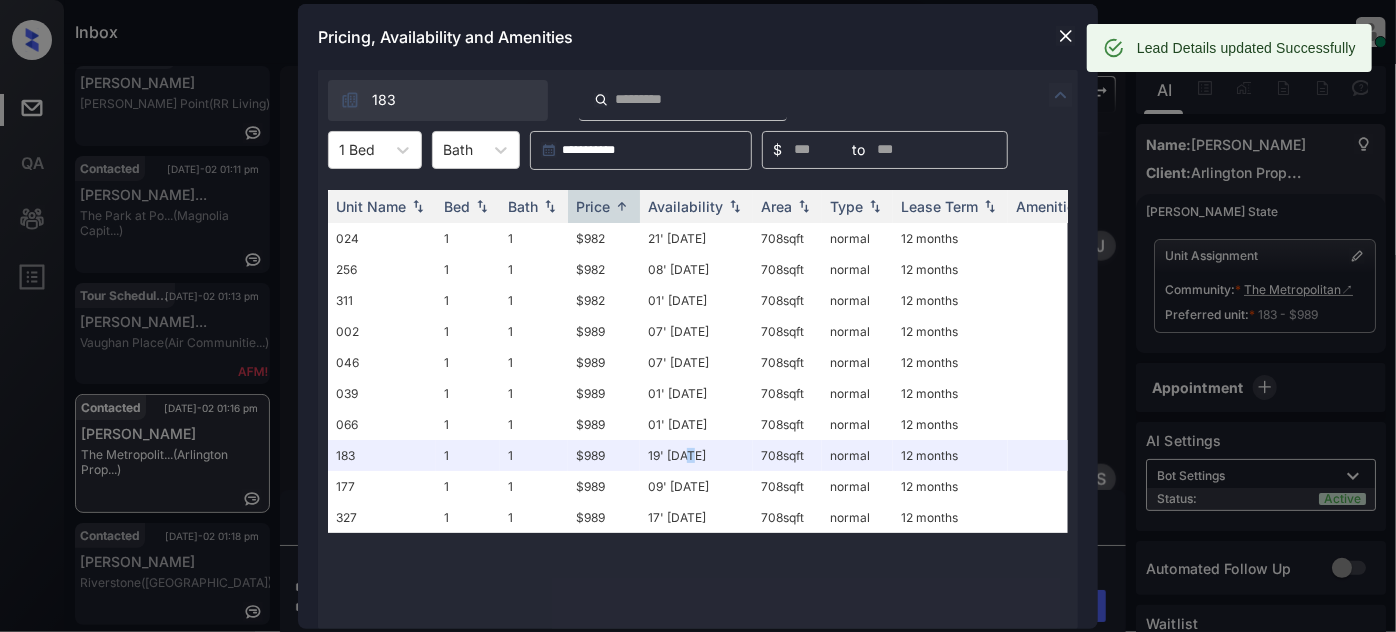 click at bounding box center [1066, 36] 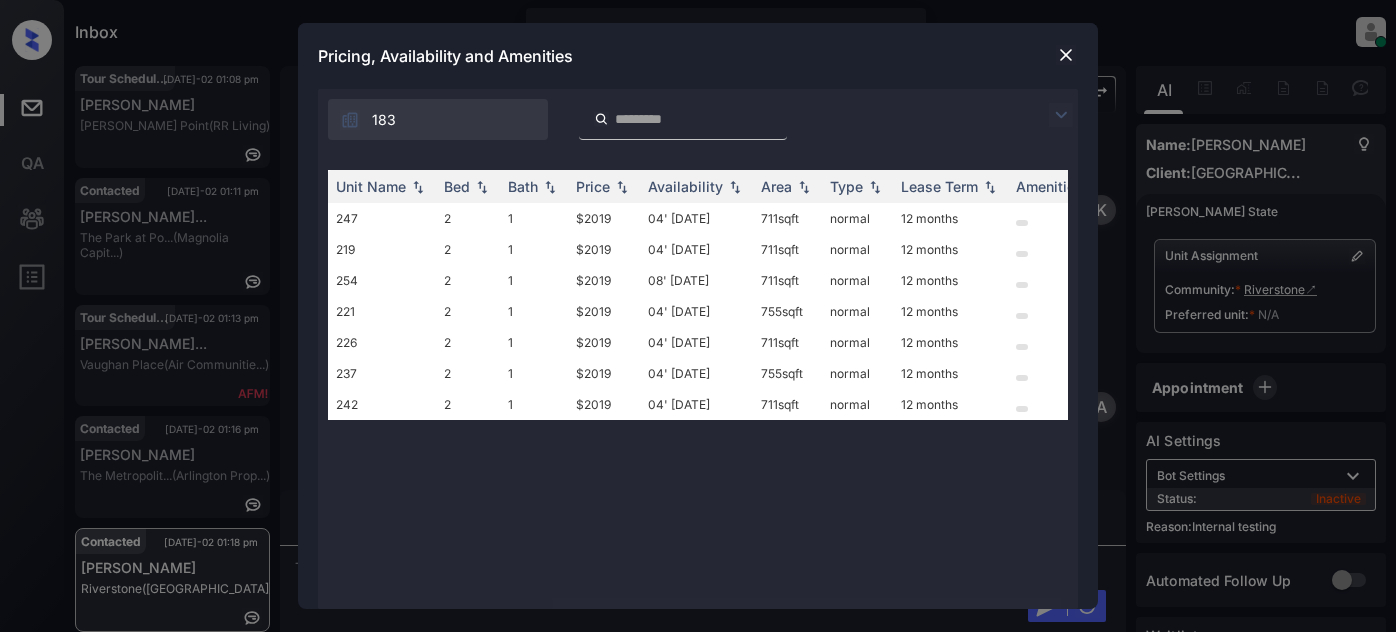 scroll, scrollTop: 0, scrollLeft: 0, axis: both 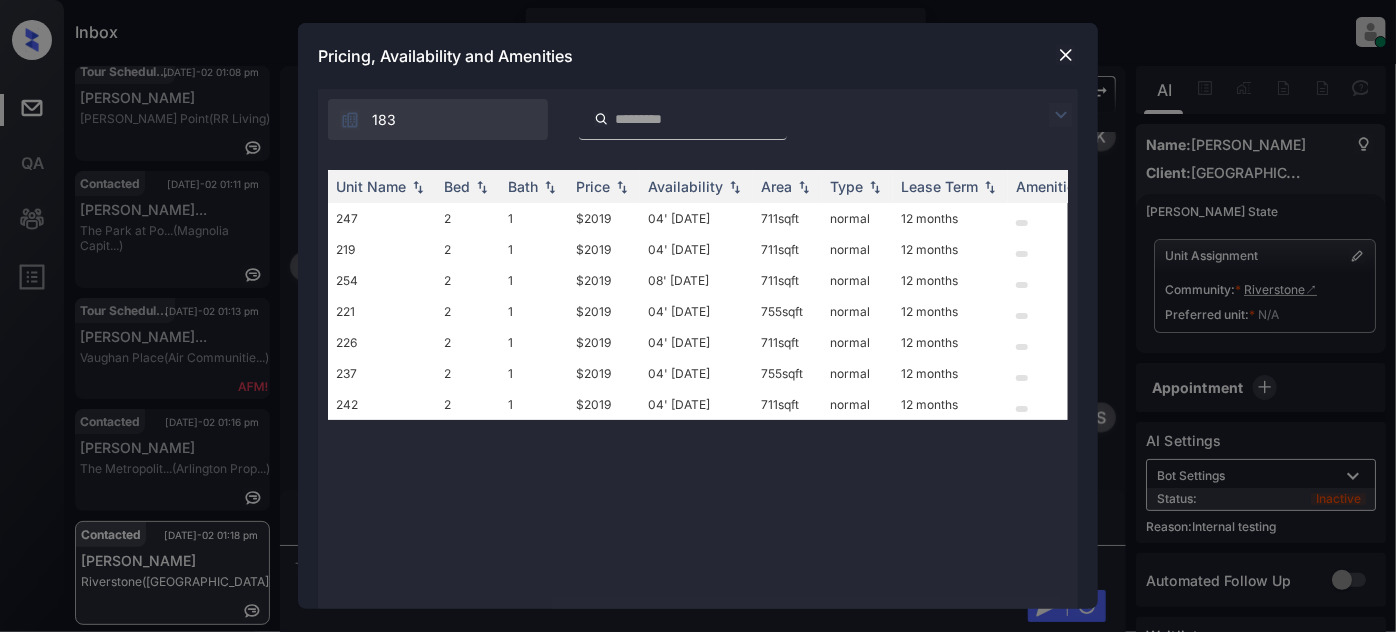 click at bounding box center [1061, 115] 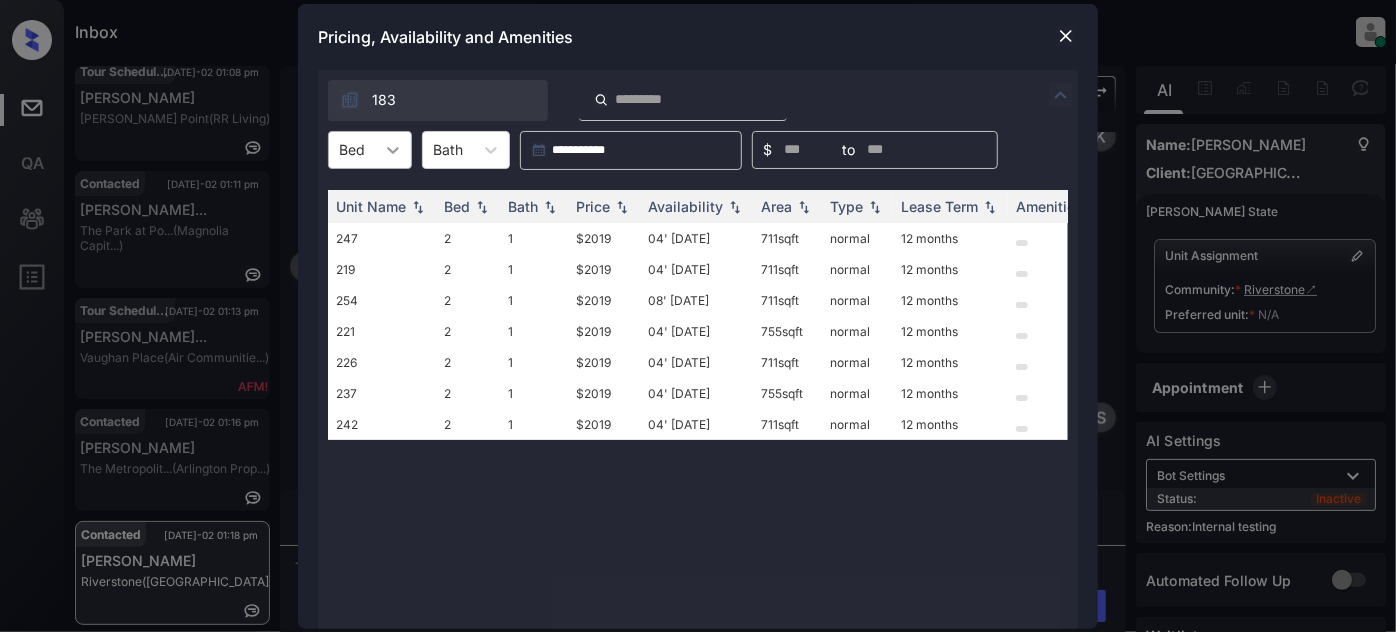 click 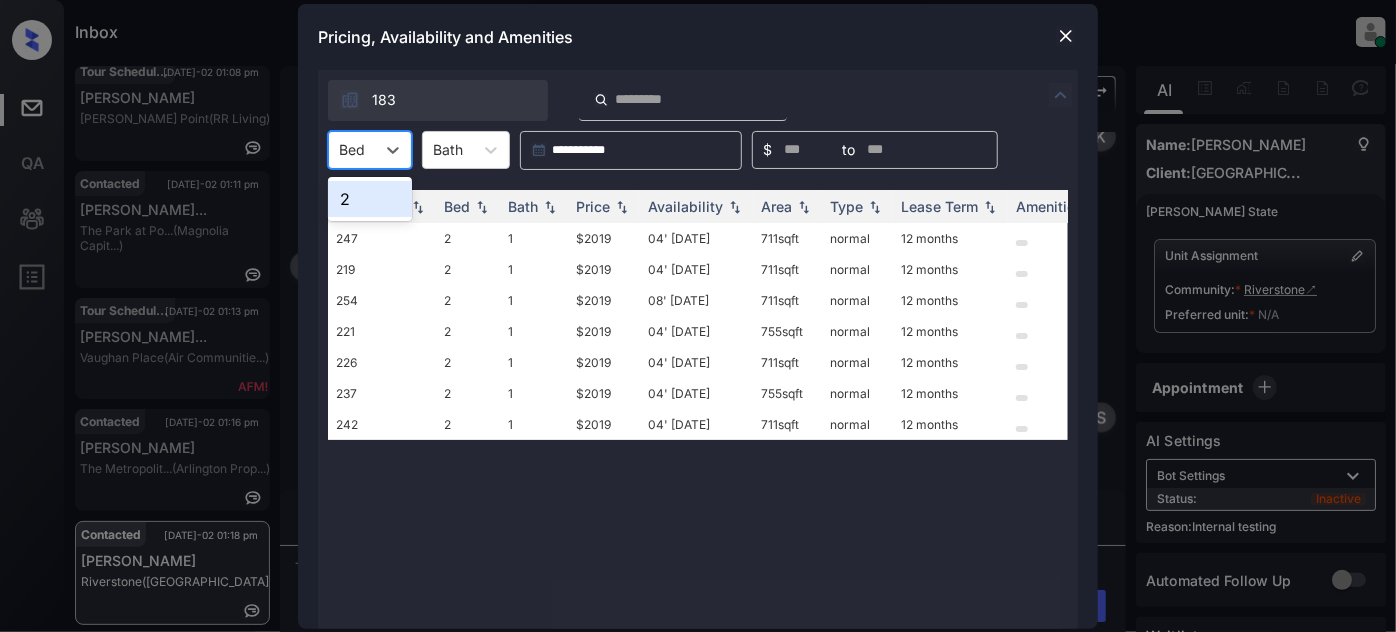 click on "2" at bounding box center (370, 199) 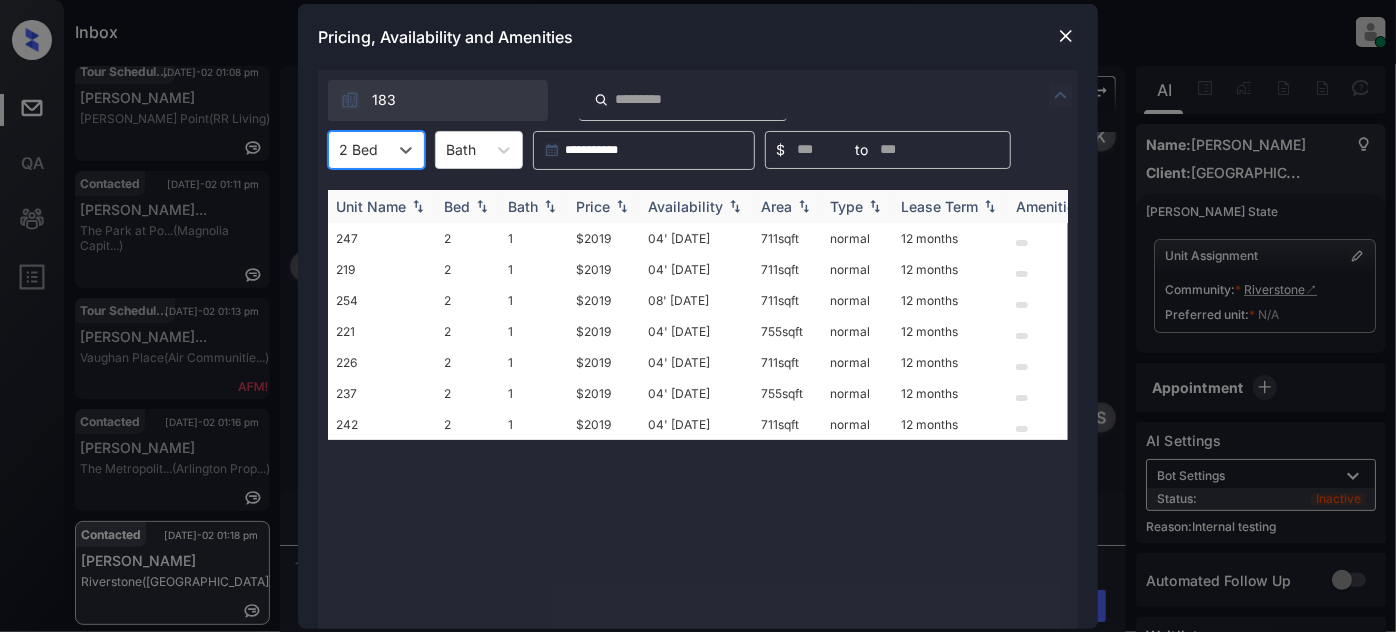 click on "Price" at bounding box center [593, 206] 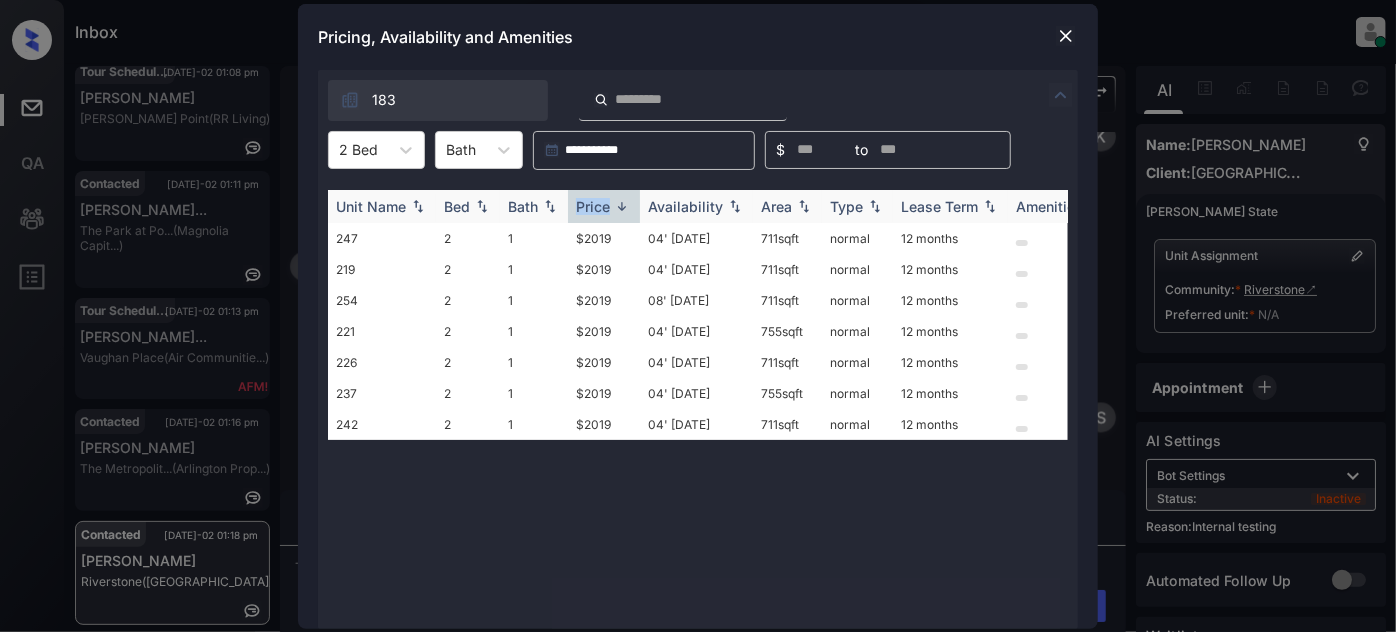 click on "Price" at bounding box center [593, 206] 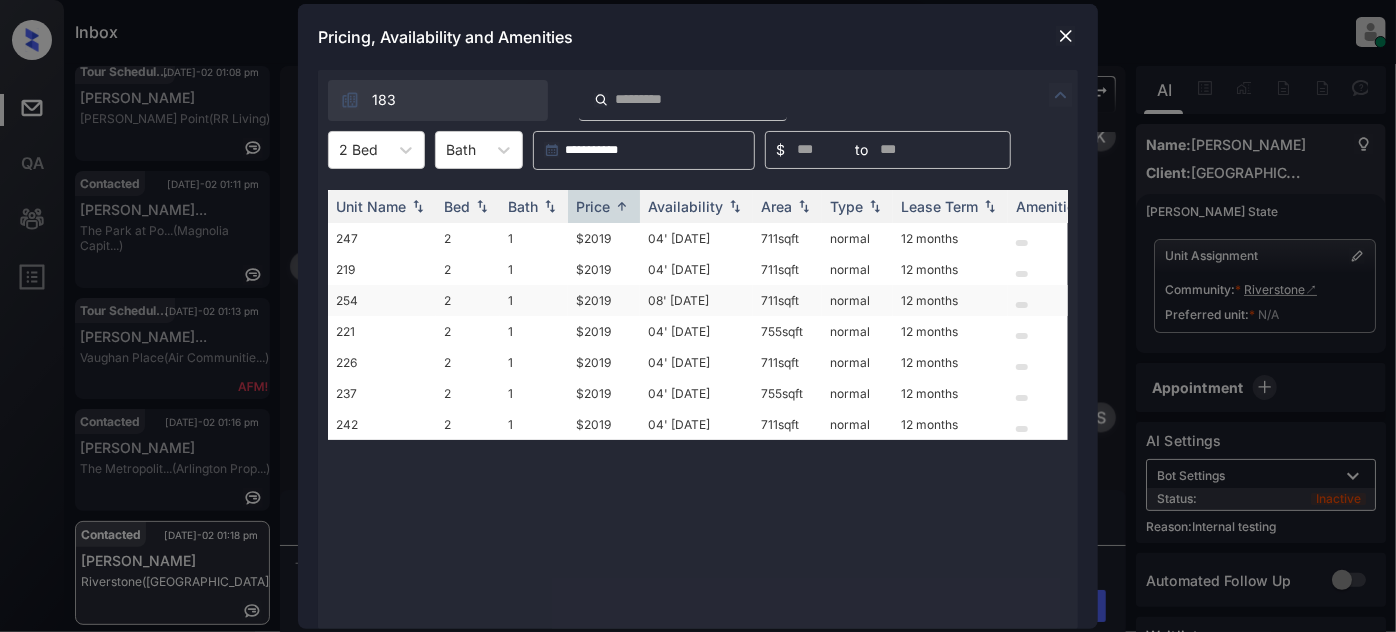 click on "08' Jul 25" at bounding box center [696, 300] 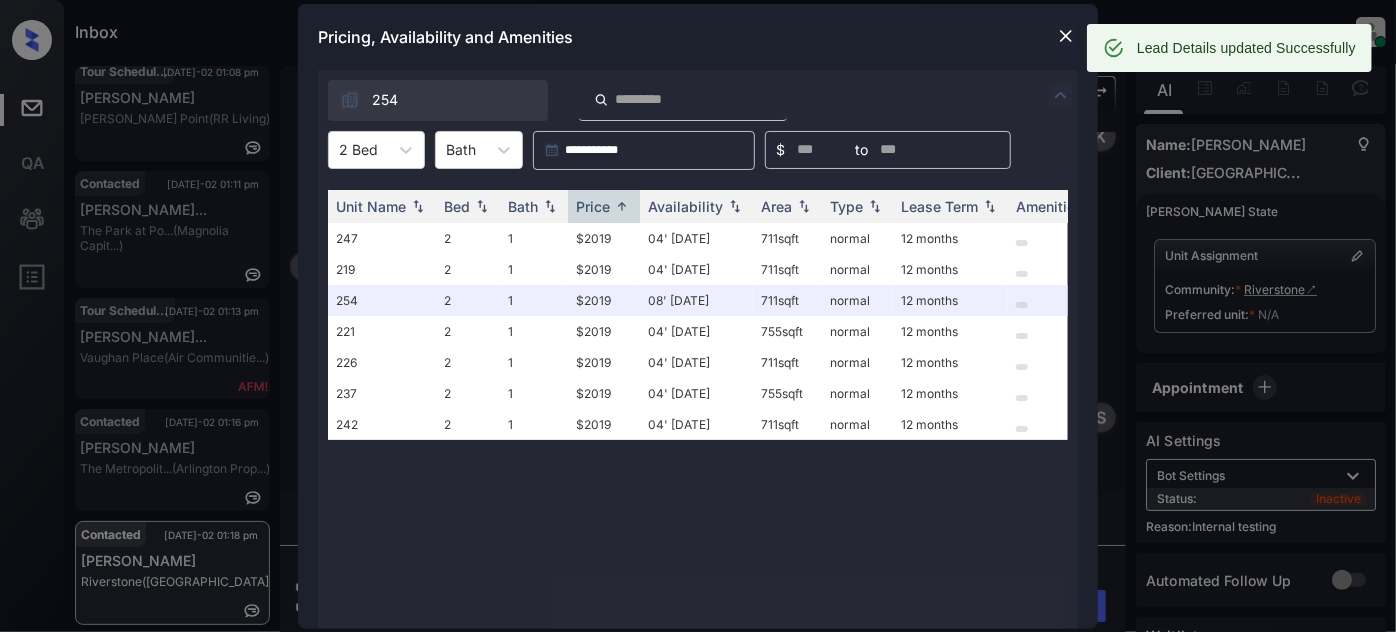 click at bounding box center (1066, 36) 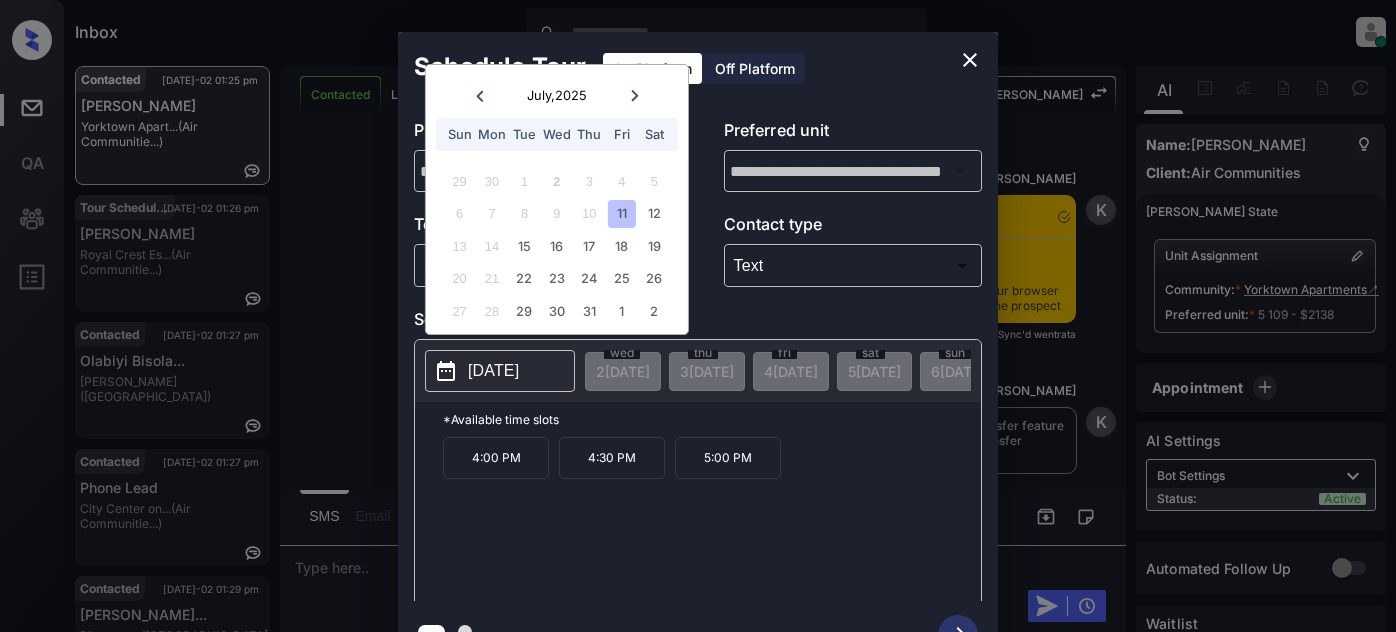 scroll, scrollTop: 0, scrollLeft: 0, axis: both 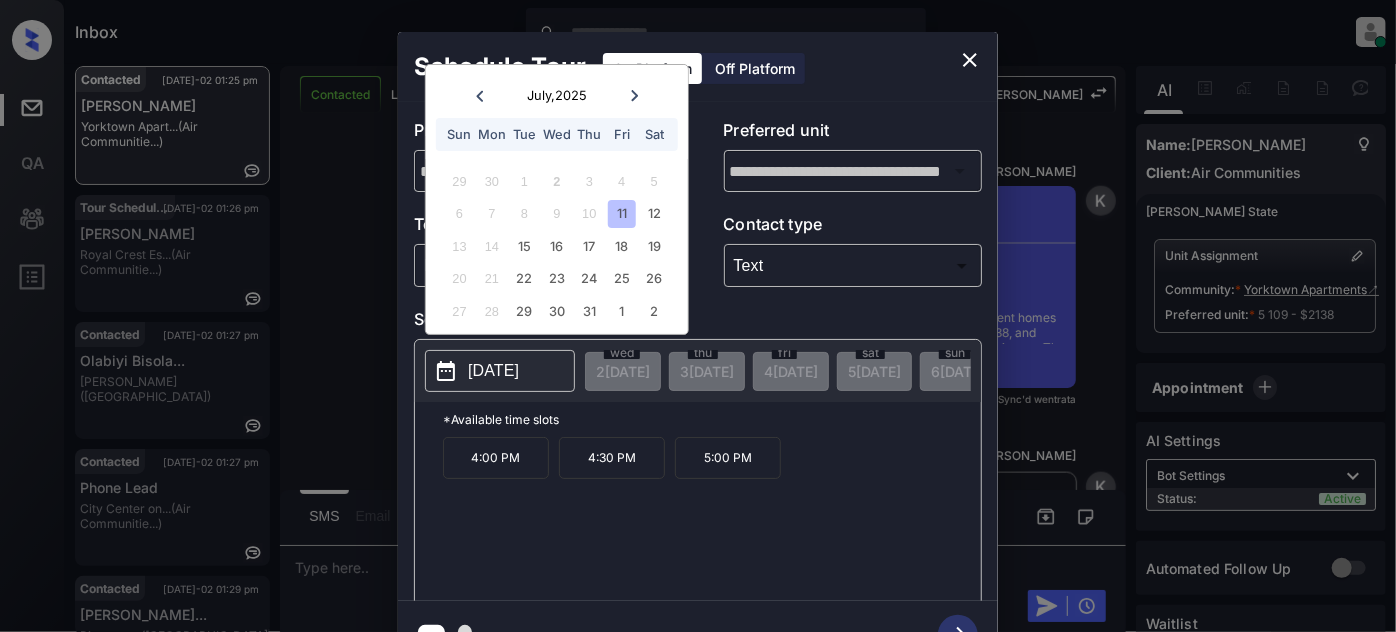 click 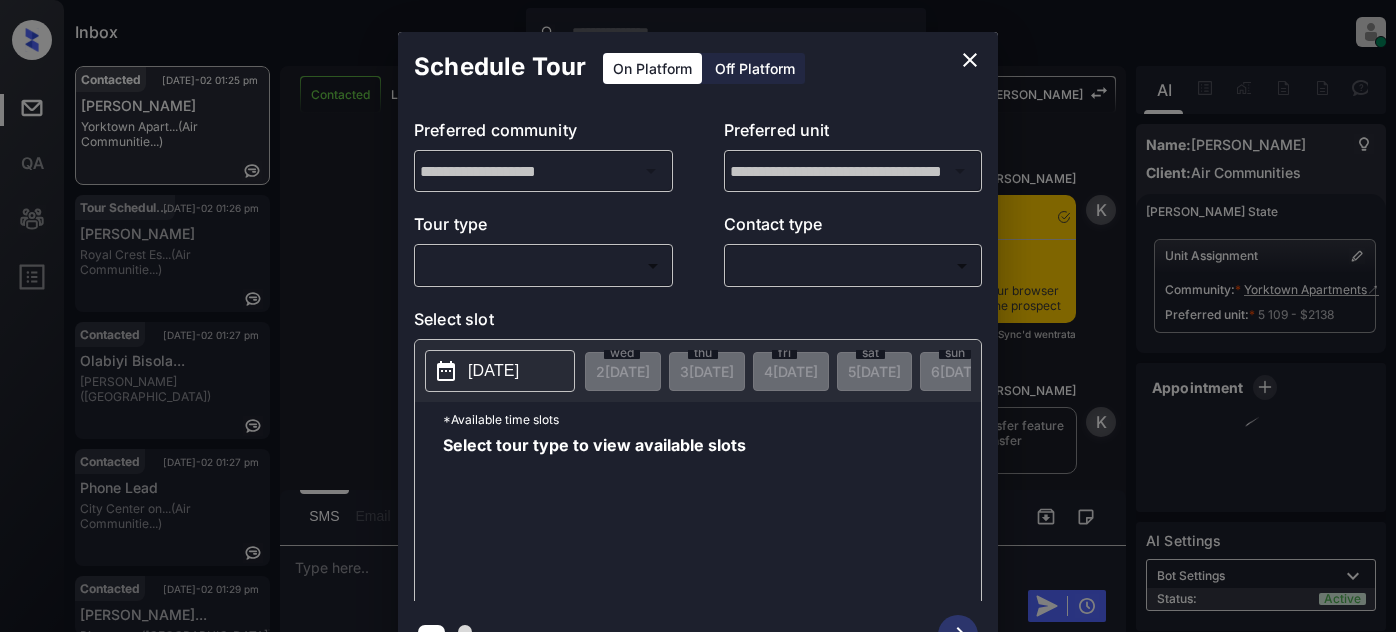 scroll, scrollTop: 0, scrollLeft: 0, axis: both 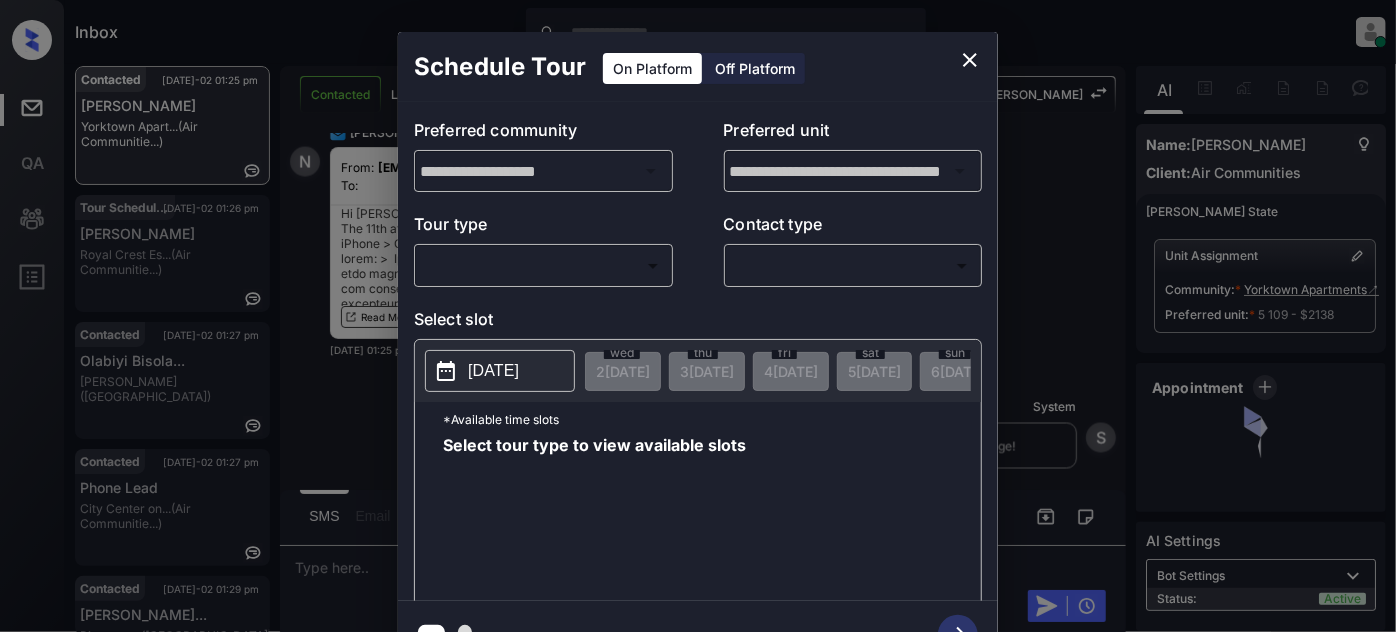 click on "Inbox [PERSON_NAME] Online Set yourself   offline Set yourself   on break Profile Switch to  light  mode Sign out Contacted [DATE]-02 01:25 pm   [PERSON_NAME][GEOGRAPHIC_DATA]...  (Air Communitie...) Tour Scheduled [DATE]-02 01:26 pm   [PERSON_NAME] Royal Crest Es...  (Air Communitie...) Contacted [DATE]-02 01:27 pm   Olabiyi Bisola... [PERSON_NAME]  (Brookside) Contacted [DATE]-02 01:27 pm   Phone [GEOGRAPHIC_DATA] on...  (Air Communitie...) Contacted [DATE]-02 01:29 pm   [PERSON_NAME]... [GEOGRAPHIC_DATA]  ([GEOGRAPHIC_DATA]) Contacted [DATE]-02 01:29 pm   [PERSON_NAME] Riverstone  ([GEOGRAPHIC_DATA]) Contacted Lost Lead Sentiment: Angry Upon sliding the acknowledgement:  Lead will move to lost stage. * ​ SMS and call option will be set to opt out. AFM will be turned off for the lead. Kelsey New Message [PERSON_NAME] Notes Note: <a href="[URL][DOMAIN_NAME]">[URL][DOMAIN_NAME]</a> - Paste this link into your browser to view [PERSON_NAME] conversation with the prospect  Sync'd w  K" at bounding box center [698, 316] 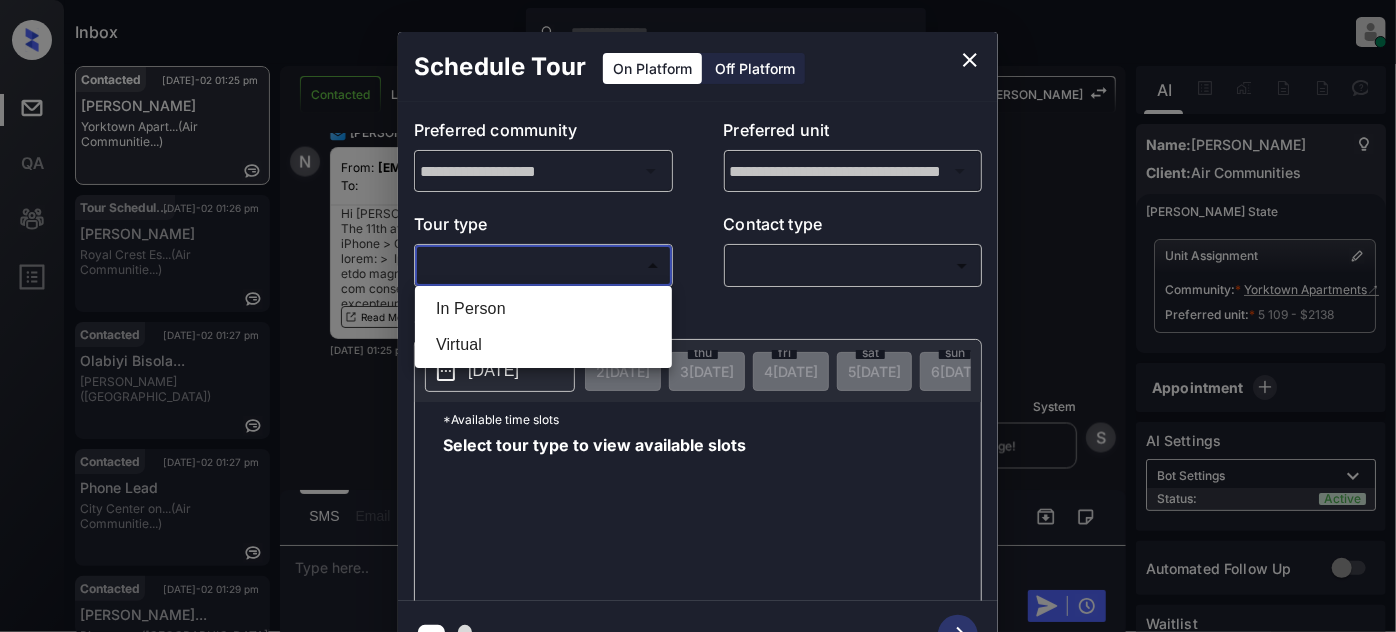 click on "In Person" at bounding box center [543, 309] 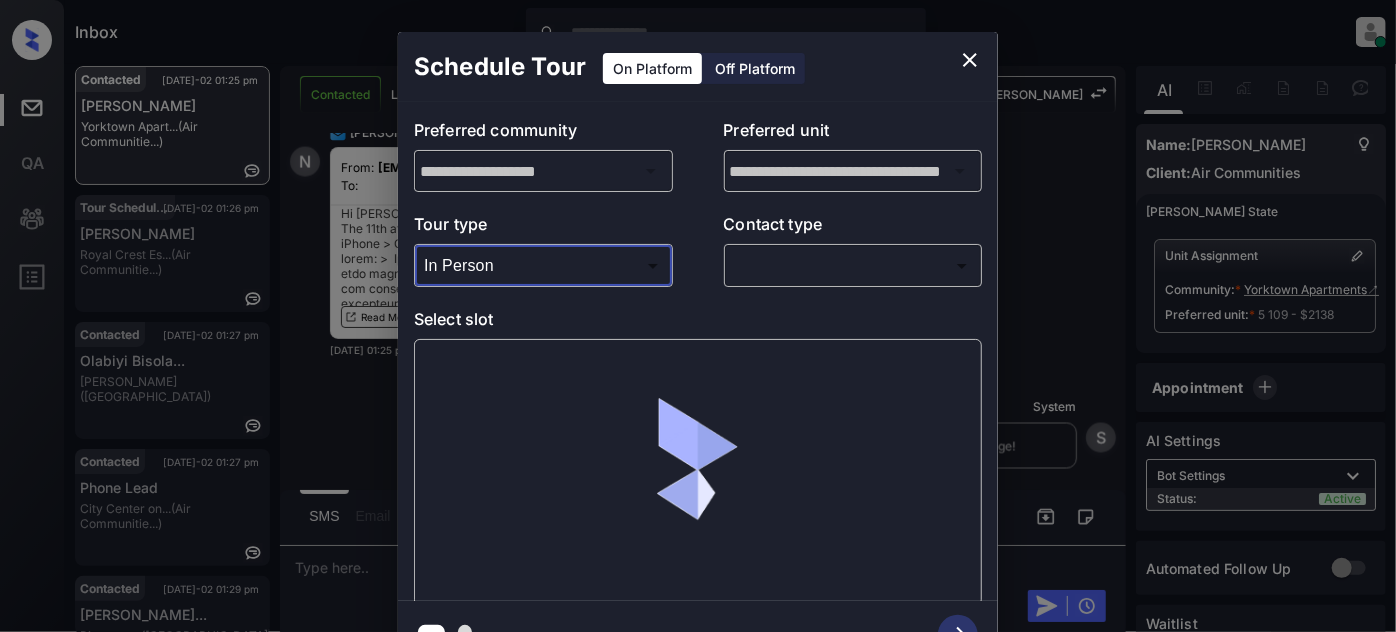 click on "Inbox Juan Carlos Manantan Online Set yourself   offline Set yourself   on break Profile Switch to  light  mode Sign out Contacted Jul-02 01:25 pm   Nina Pratscher Yorktown Apart...  (Air Communitie...) Tour Scheduled Jul-02 01:26 pm   Maryann Aijala Royal Crest Es...  (Air Communitie...) Contacted Jul-02 01:27 pm   Olabiyi Bisola... Abigail  (Brookside) Contacted Jul-02 01:27 pm   Phone Lead City Center on...  (Air Communitie...) Contacted Jul-02 01:29 pm   Katheryn Poita... Riverstone  (Fairfield) Contacted Jul-02 01:29 pm   Robin Sweet Riverstone  (Fairfield) Contacted Lost Lead Sentiment: Angry Upon sliding the acknowledgement:  Lead will move to lost stage. * ​ SMS and call option will be set to opt out. AFM will be turned off for the lead. Kelsey New Message Kelsey Notes Note: <a href="https://conversation.getzuma.com/68658b023f37488f5f104ee2">https://conversation.getzuma.com/68658b023f37488f5f104ee2</a> - Paste this link into your browser to view Kelsey’s conversation with the prospect  Sync'd w  K" at bounding box center (698, 316) 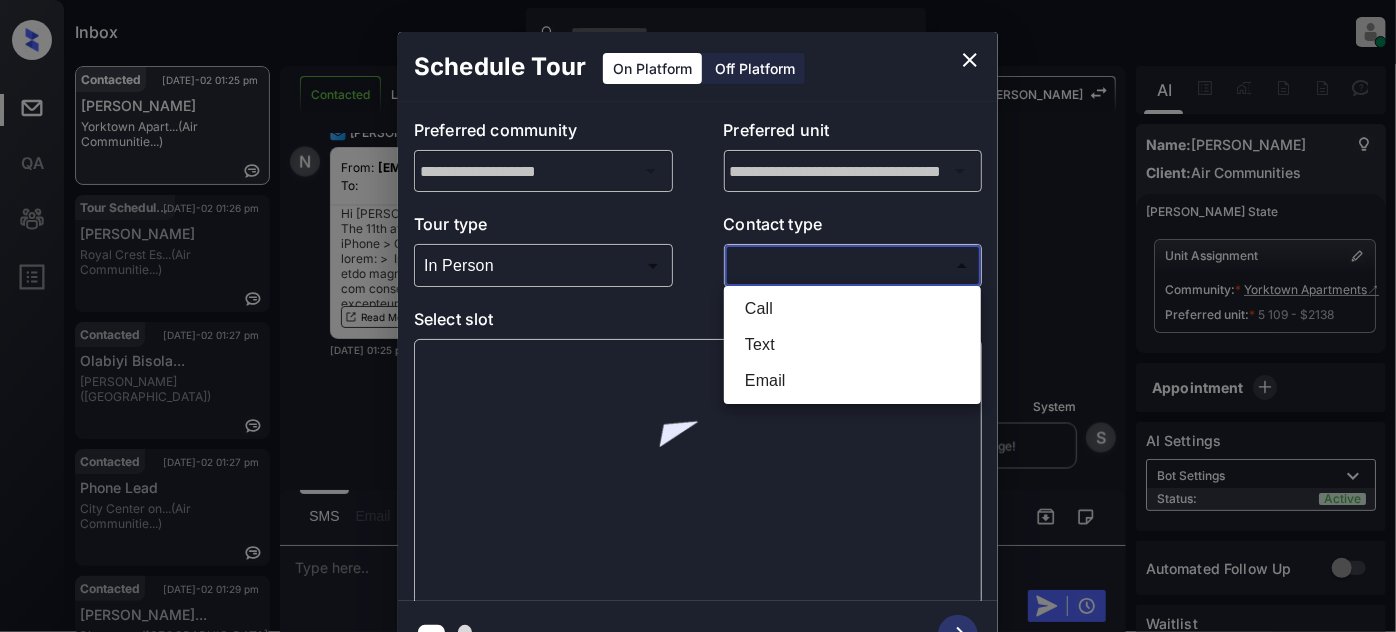 click on "Email" at bounding box center [852, 381] 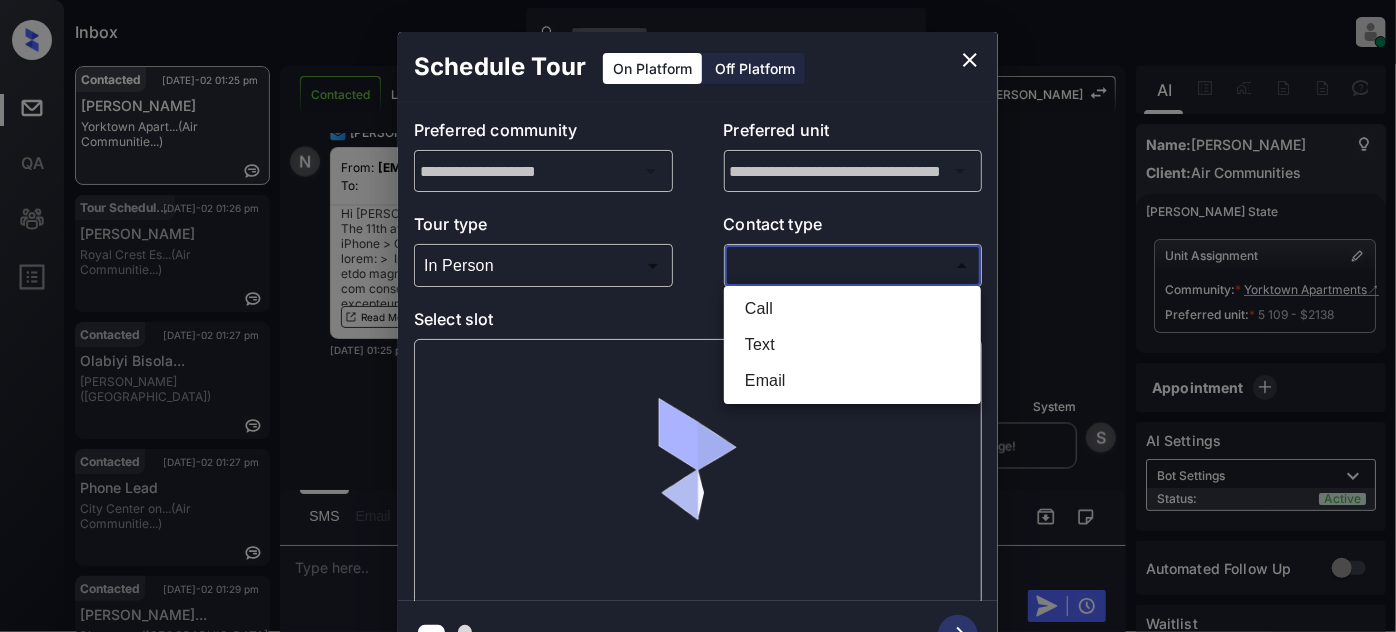 type on "*****" 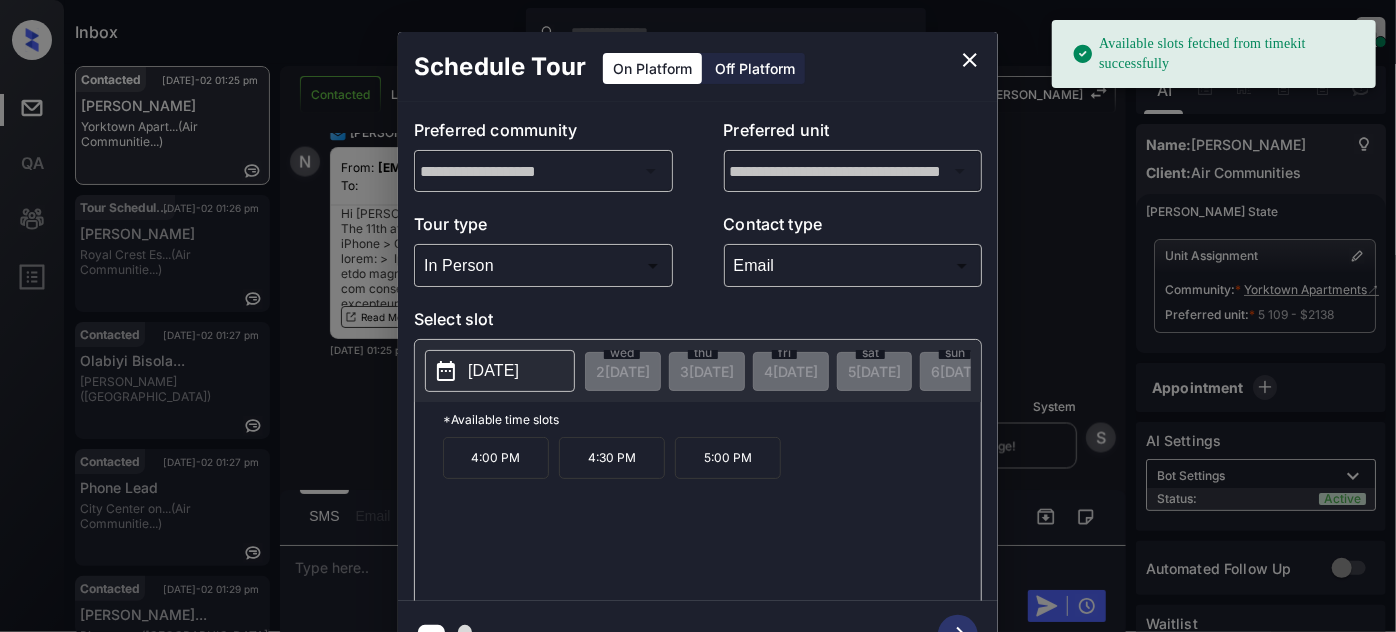 click on "2025-07-11" at bounding box center [493, 371] 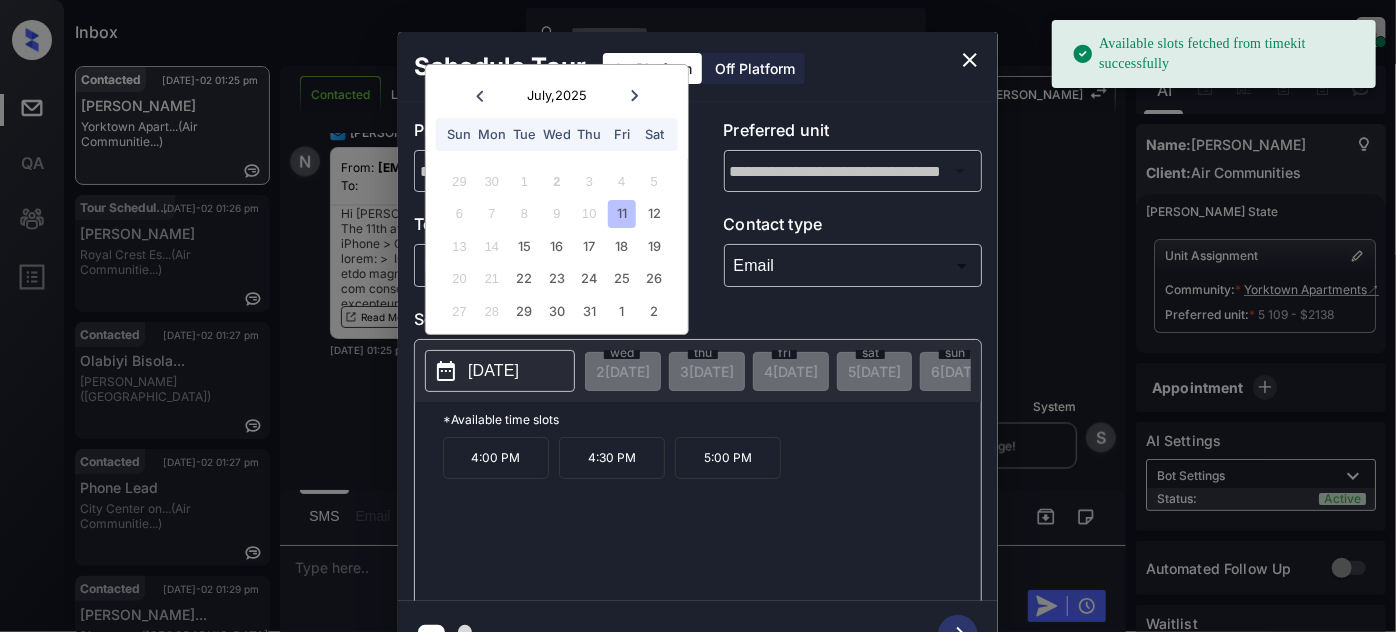 click on "11" at bounding box center (621, 213) 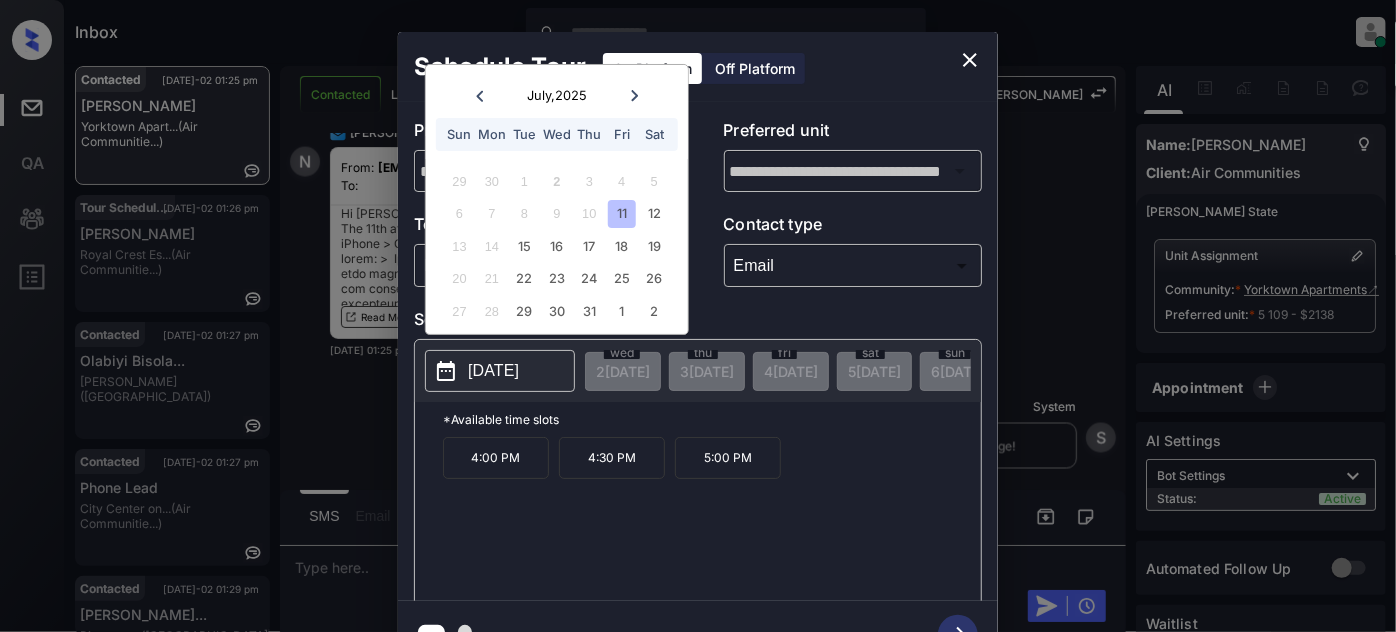 click on "4:00 PM" at bounding box center [496, 458] 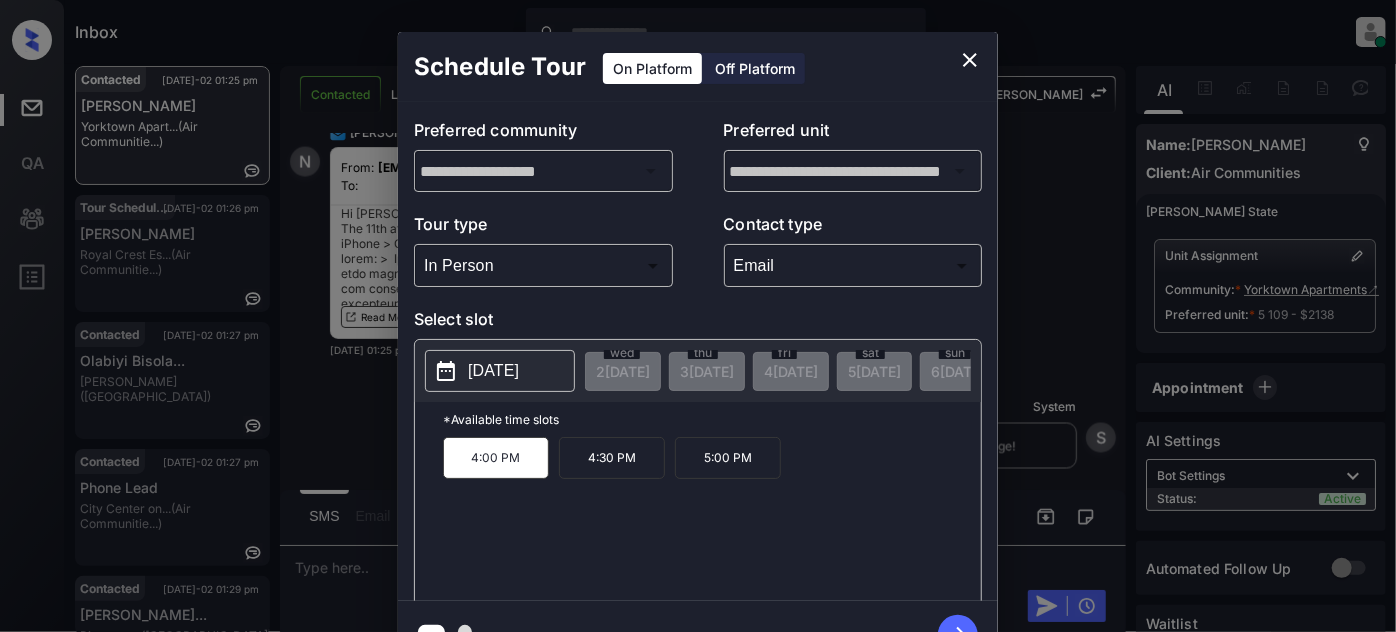 click at bounding box center (958, 635) 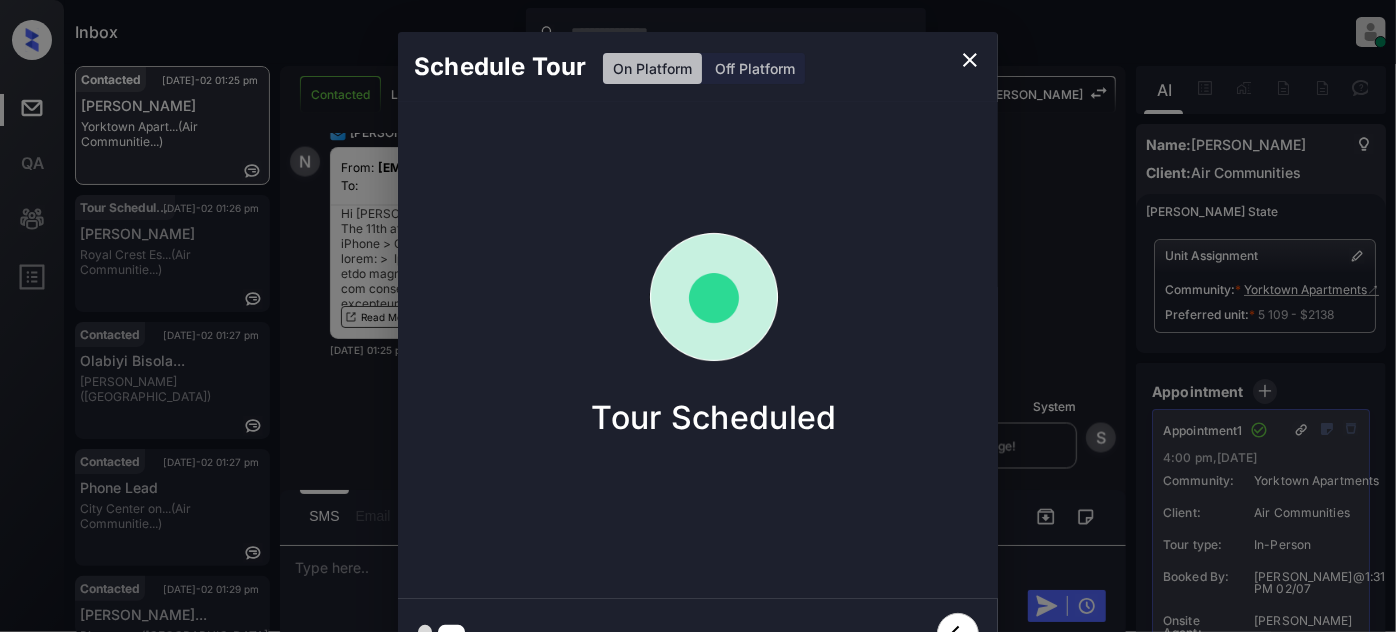 click 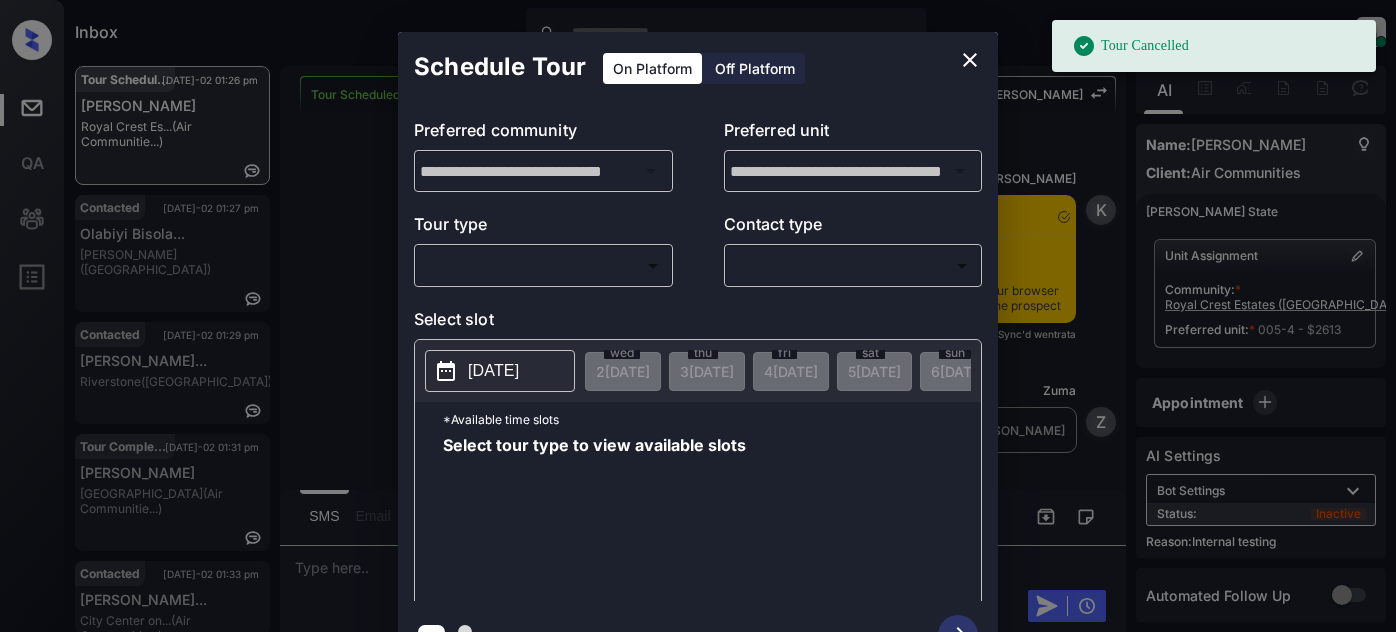scroll, scrollTop: 0, scrollLeft: 0, axis: both 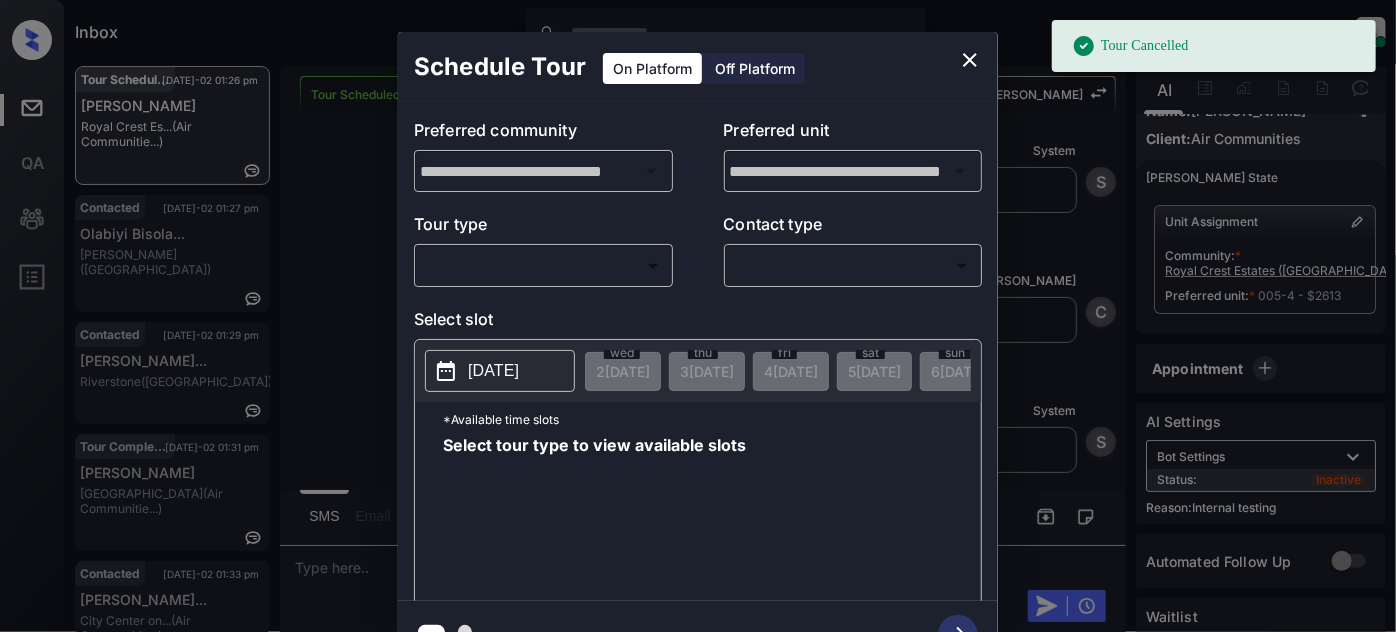 click on "Tour Cancelled Inbox [PERSON_NAME] Online Set yourself   offline Set yourself   on break Profile Switch to  light  mode Sign out Tour Scheduled [DATE]-02 01:26 pm   [PERSON_NAME] Royal Crest Es...  (Air Communitie...) Contacted [DATE]-02 01:27 pm   Olabiyi Bisola... [PERSON_NAME]  (Brookside) Contacted [DATE]-02 01:29 pm   [PERSON_NAME]... [GEOGRAPHIC_DATA]  ([GEOGRAPHIC_DATA]) Tour Completed [DATE]-02 01:31 pm   Ama Ikomi [GEOGRAPHIC_DATA]  (Air Communitie...) Contacted [DATE]-02 01:33 pm   [PERSON_NAME]... [GEOGRAPHIC_DATA] on...  (Air Communitie...) Contacted [DATE]-02 01:33 pm   [PERSON_NAME] Riverstone  ([GEOGRAPHIC_DATA]) Tour Scheduled Lost Lead Sentiment: Angry Upon sliding the acknowledgement:  Lead will move to lost stage. * ​ SMS and call option will be set to opt out. AFM will be turned off for the lead. Kelsey New Message Kelsey Notes Note: [DATE] 10:09 am  Sync'd w  entrata K New Message Zuma Lead transferred to leasing agent: [PERSON_NAME] [DATE] 10:09 am Z New Message [PERSON_NAME] [DATE] 10:09 am K New Message Agent A New Message Agent" at bounding box center (698, 316) 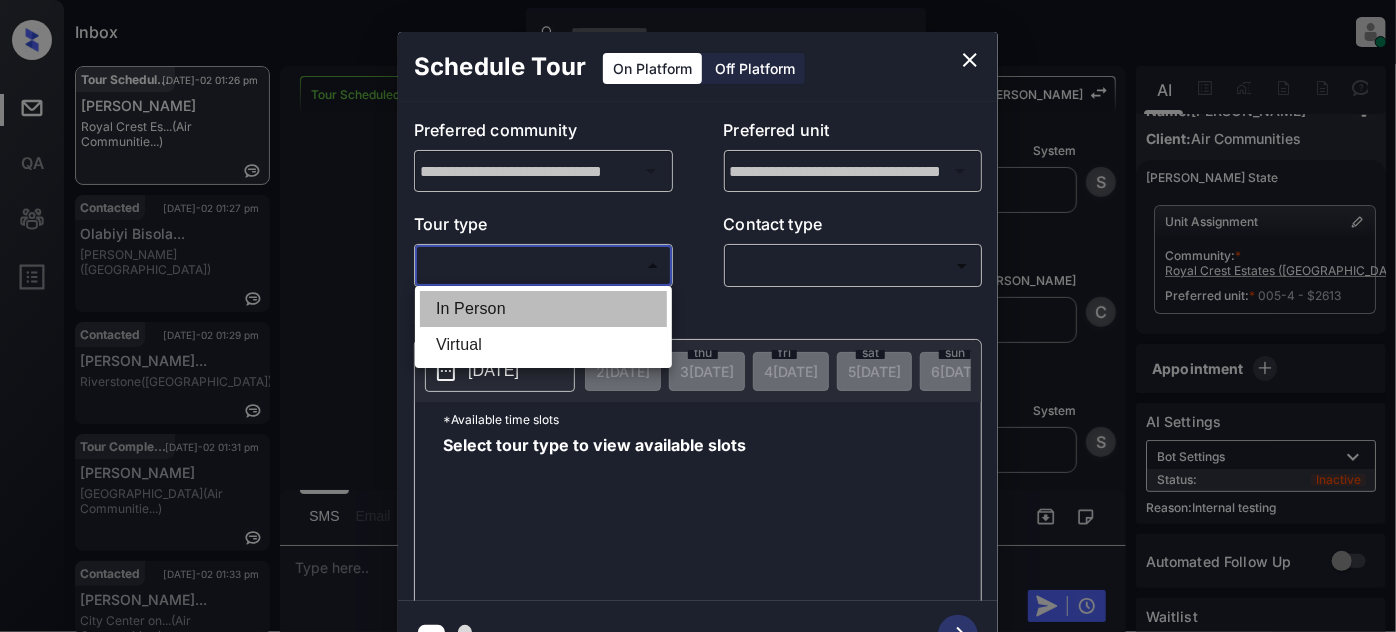 click on "In Person" at bounding box center [543, 309] 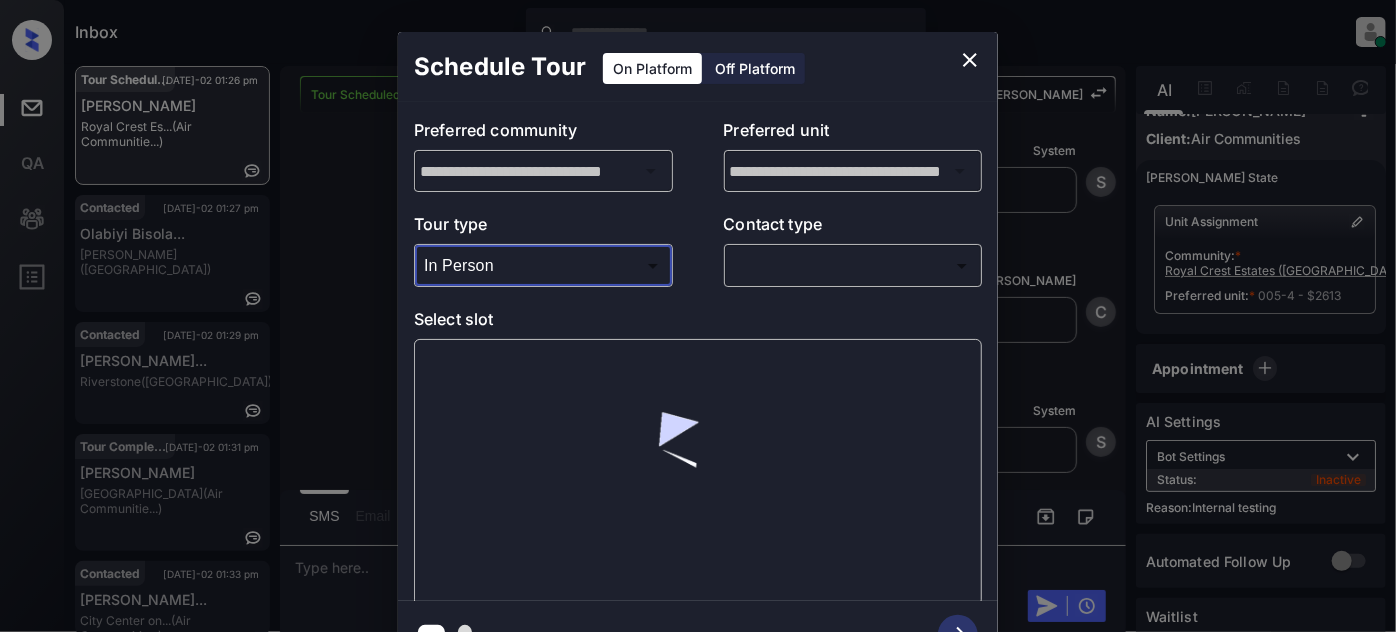click on "Inbox Juan Carlos Manantan Online Set yourself   offline Set yourself   on break Profile Switch to  light  mode Sign out Tour Scheduled Jul-02 01:26 pm   Maryann Aijala Royal Crest Es...  (Air Communitie...) Contacted Jul-02 01:27 pm   Olabiyi Bisola... Abigail  (Brookside) Contacted Jul-02 01:29 pm   Katheryn Poita... Riverstone  (Fairfield) Tour Completed Jul-02 01:31 pm   Ama Ikomi Palazzo West  (Air Communitie...) Contacted Jul-02 01:33 pm   Santiago Berri... City Center on...  (Air Communitie...) Contacted Jul-02 01:33 pm   Robin Sweet Riverstone  (Fairfield) Tour Scheduled Lost Lead Sentiment: Angry Upon sliding the acknowledgement:  Lead will move to lost stage. * ​ SMS and call option will be set to opt out. AFM will be turned off for the lead. Kelsey New Message Kelsey Notes Note: <a href="https://conversation.getzuma.com/686567c6e19fab7a06f7d89c">https://conversation.getzuma.com/686567c6e19fab7a06f7d89c</a> - Paste this link into your browser to view Kelsey’s conversation with the prospect K Z K" at bounding box center (698, 316) 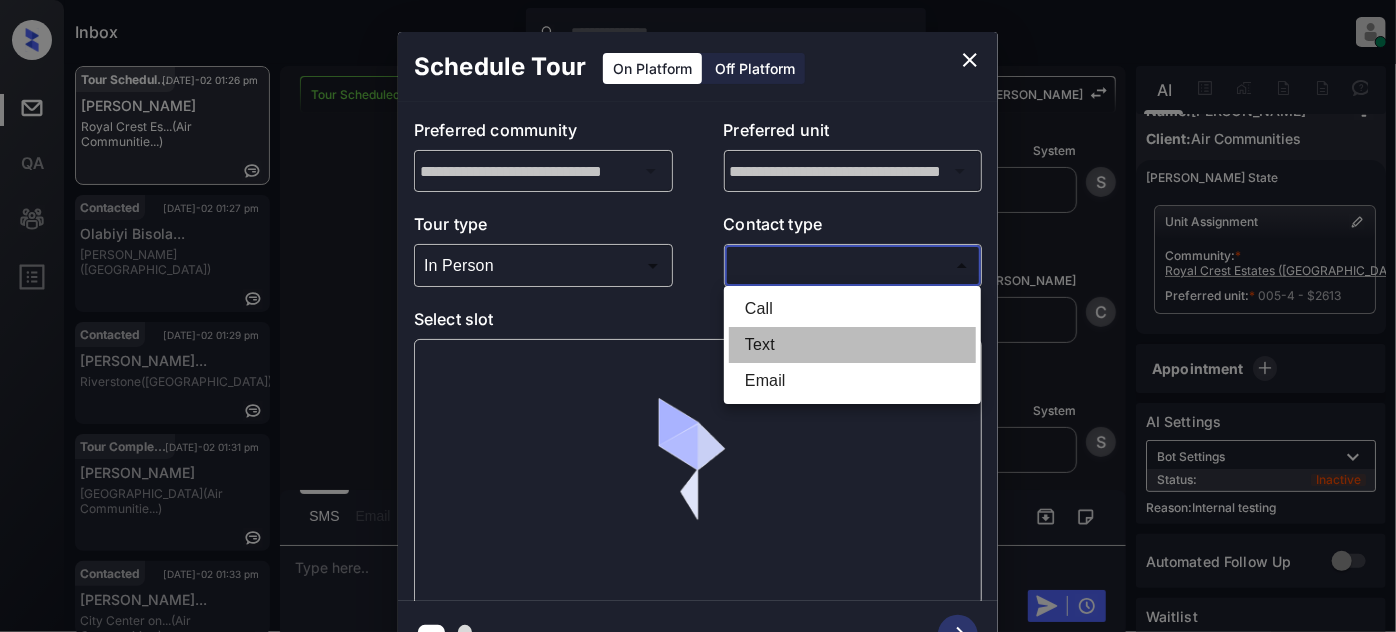 click on "Text" at bounding box center [852, 345] 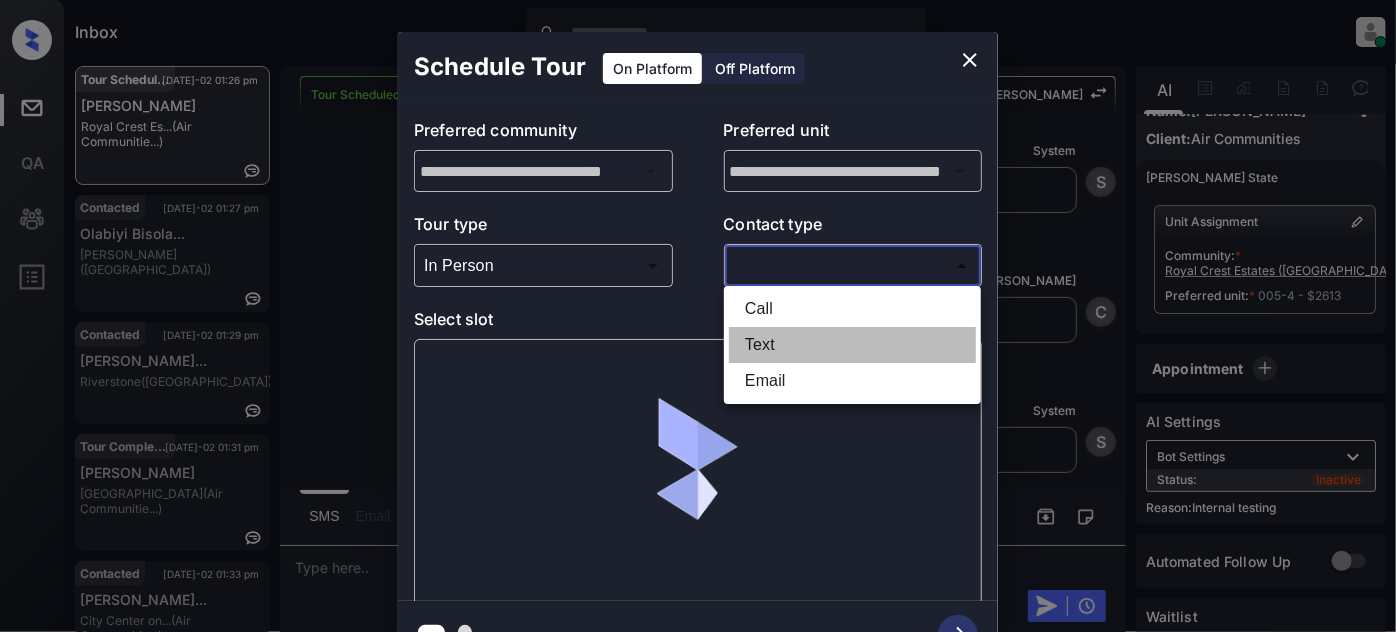 type on "****" 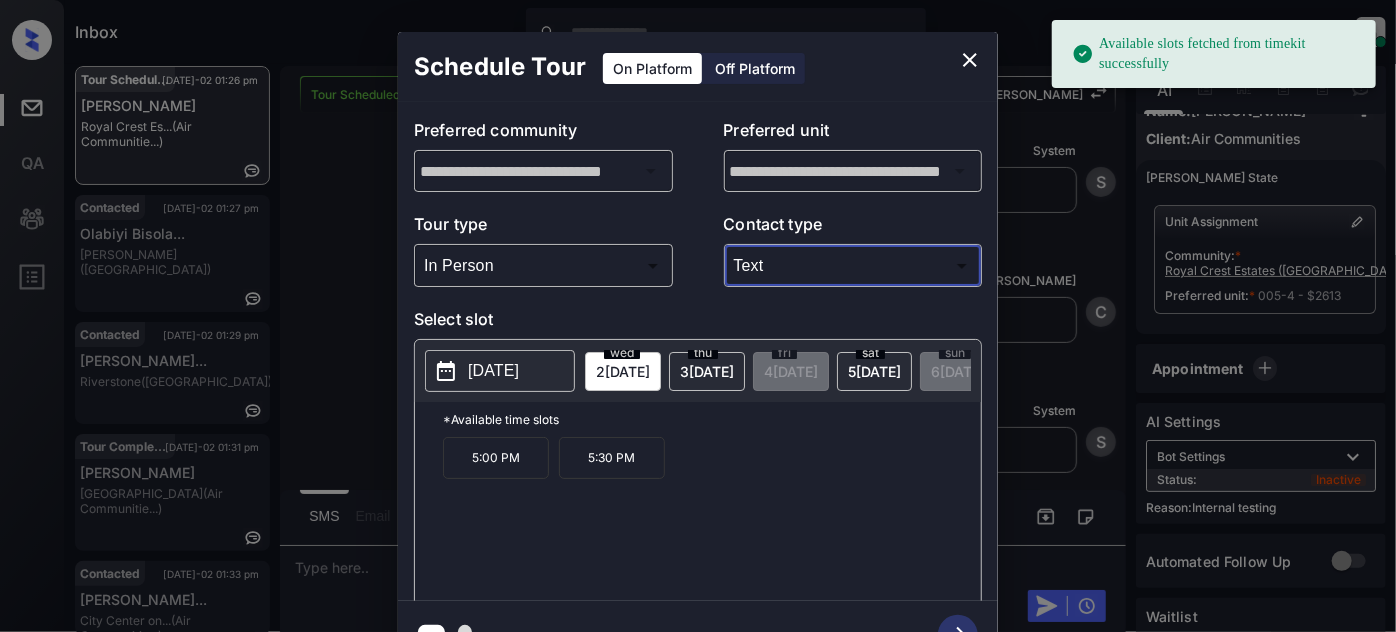 click on "2025-07-02" at bounding box center [500, 371] 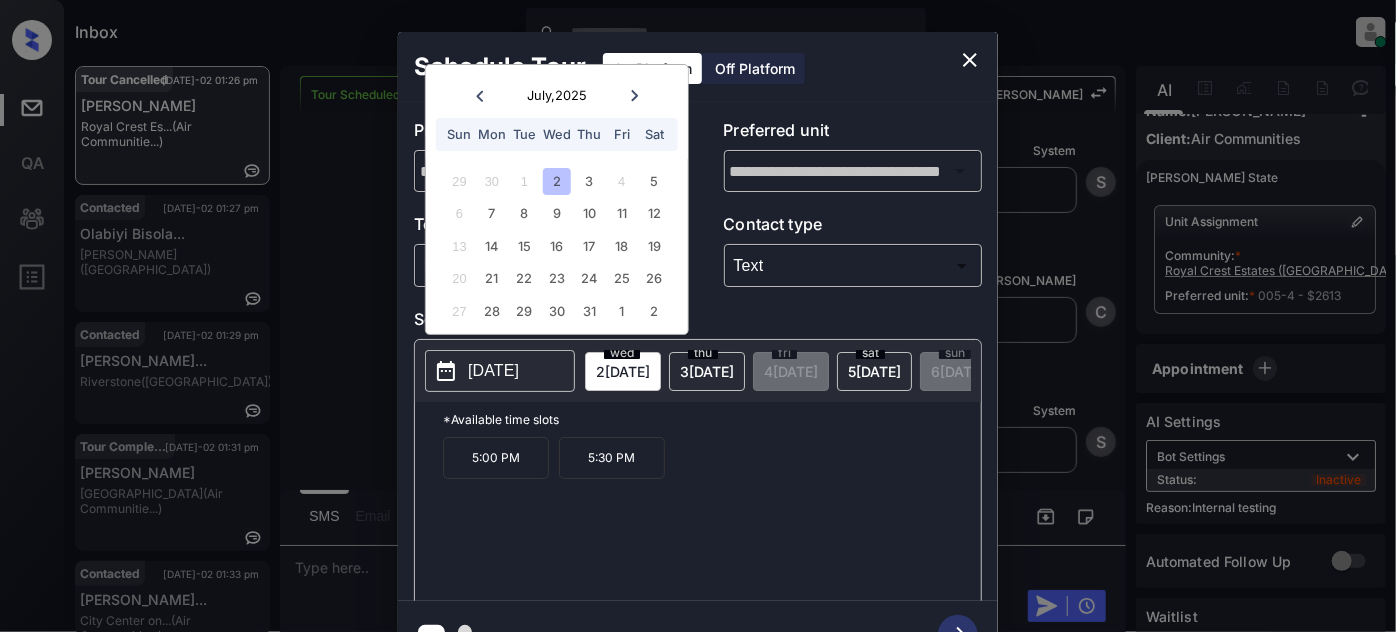 click on "13 14 15 16 17 18 19" at bounding box center (556, 246) 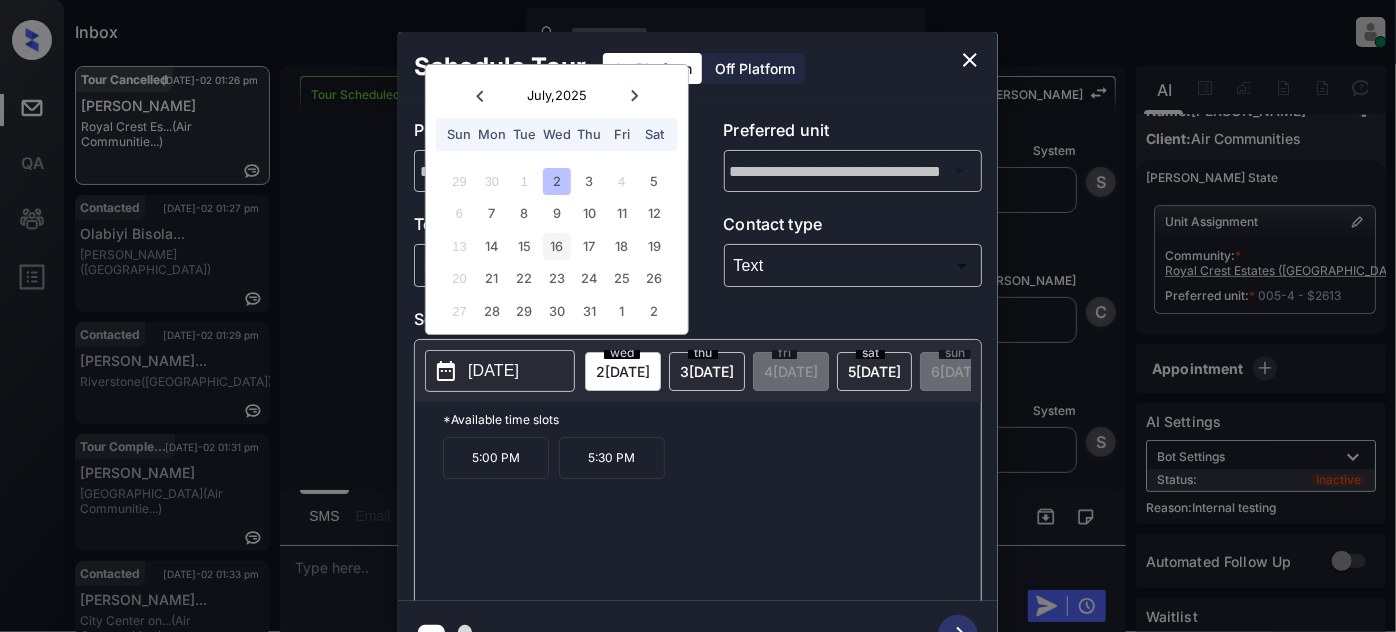 click on "16" at bounding box center [556, 246] 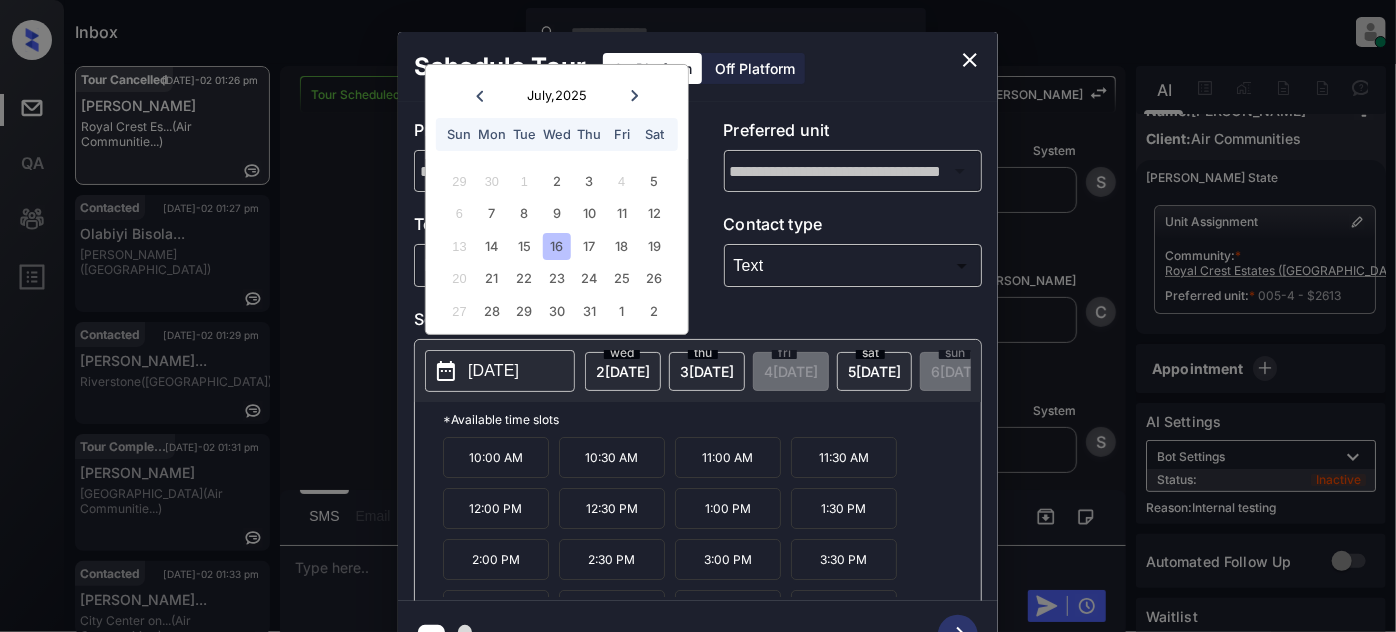 click on "10:30 AM" at bounding box center (612, 457) 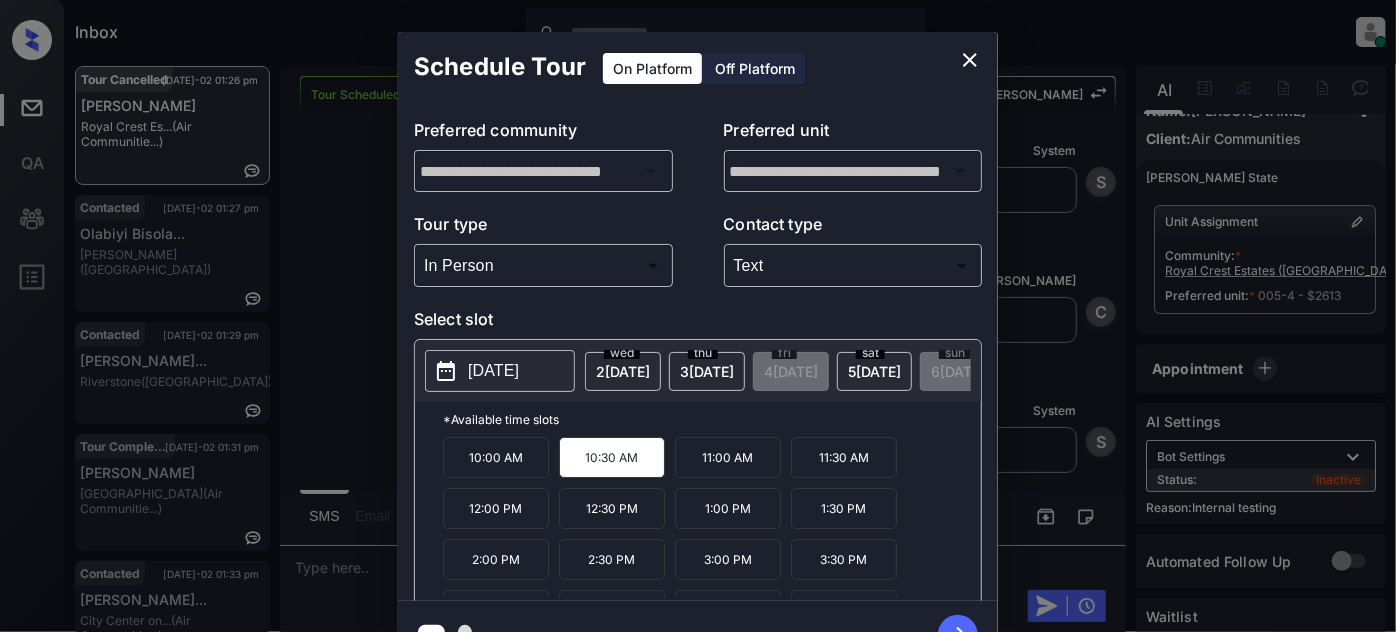 click on "10:00 AM 10:30 AM 11:00 AM 11:30 AM 12:00 PM 12:30 PM 1:00 PM 1:30 PM 2:00 PM 2:30 PM 3:00 PM 3:30 PM 4:00 PM 4:30 PM 5:00 PM 5:30 PM" at bounding box center [712, 517] 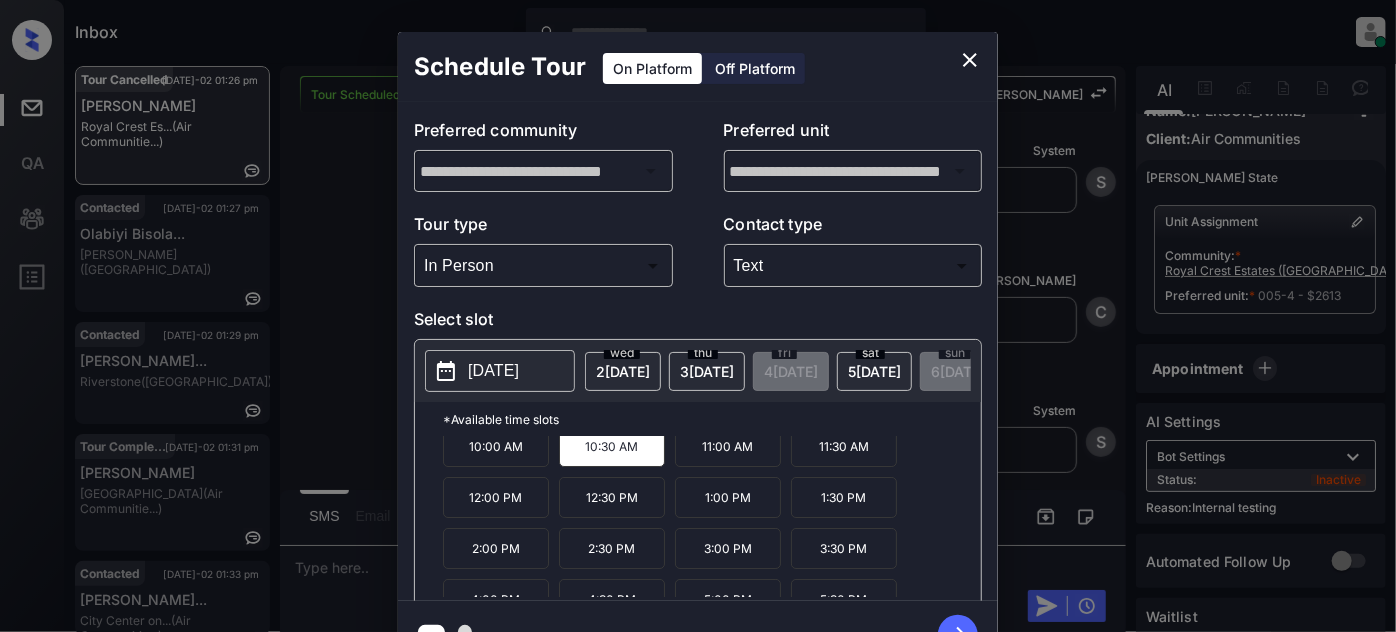 scroll, scrollTop: 31, scrollLeft: 0, axis: vertical 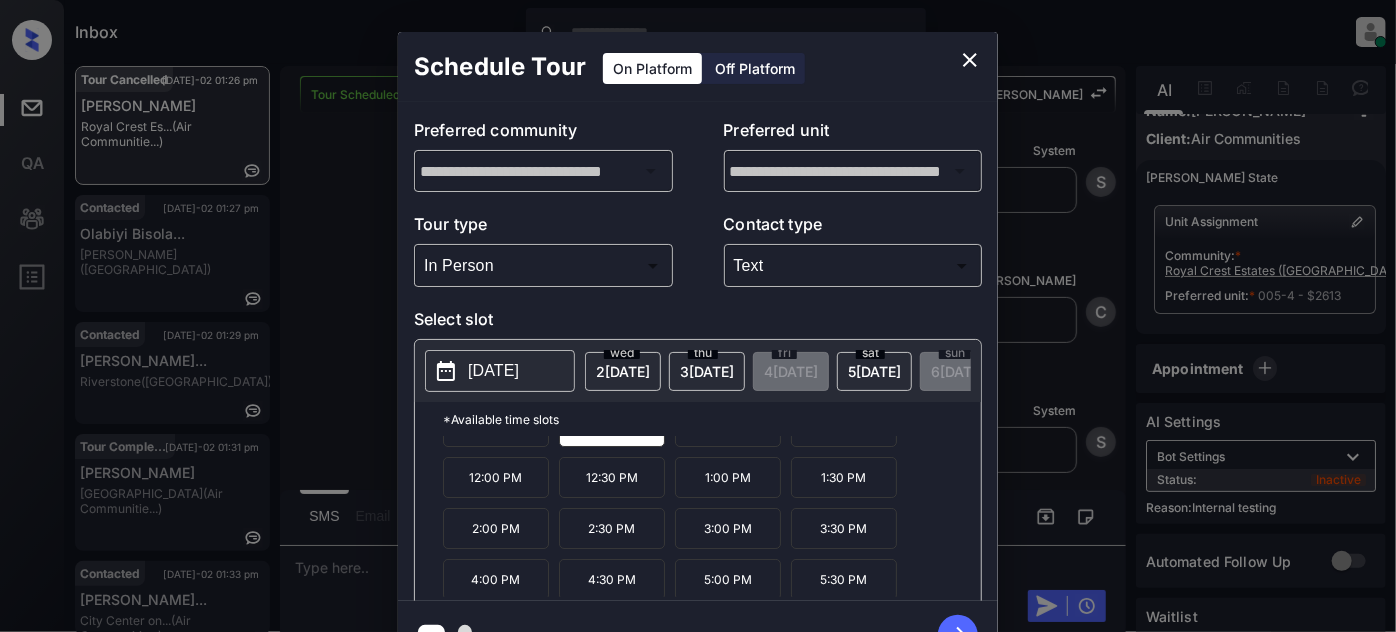 click 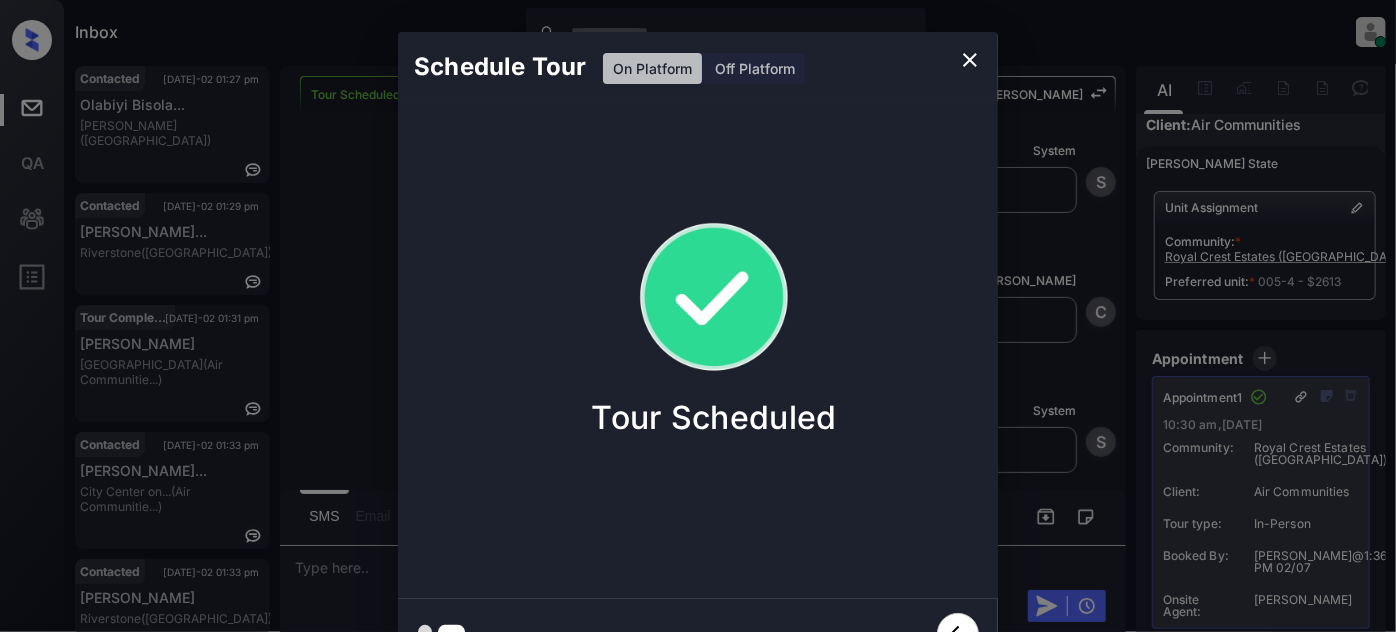 click 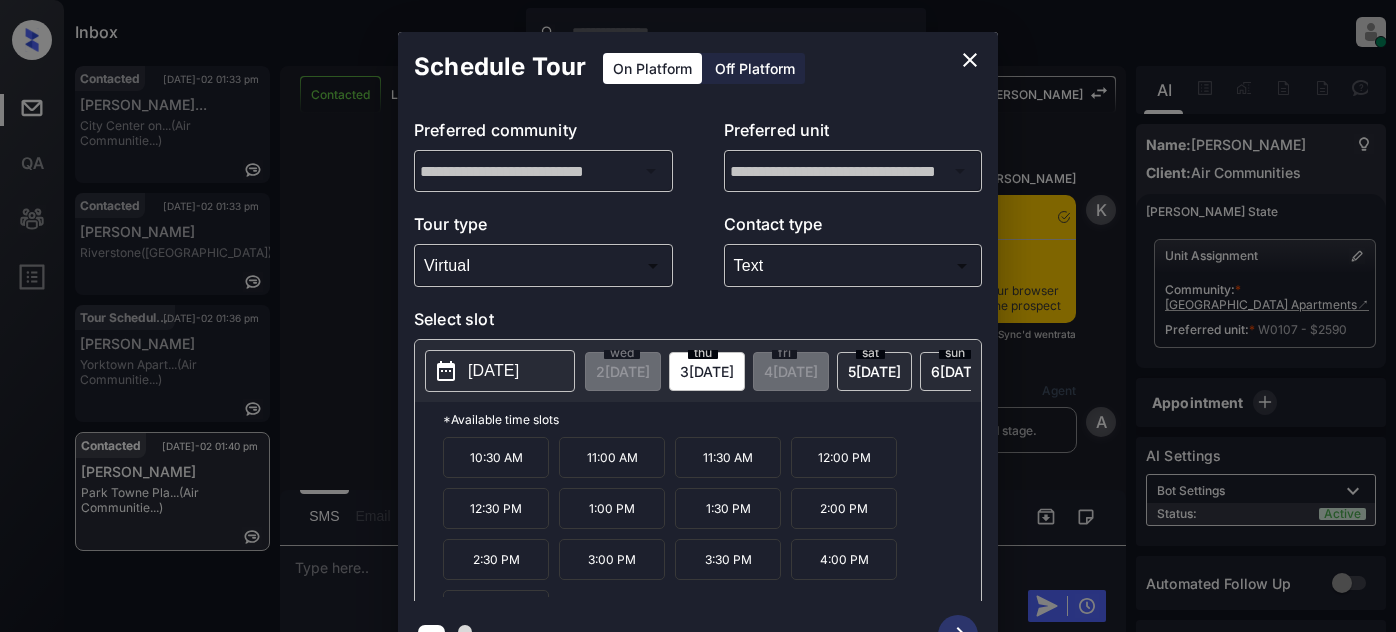 scroll, scrollTop: 0, scrollLeft: 0, axis: both 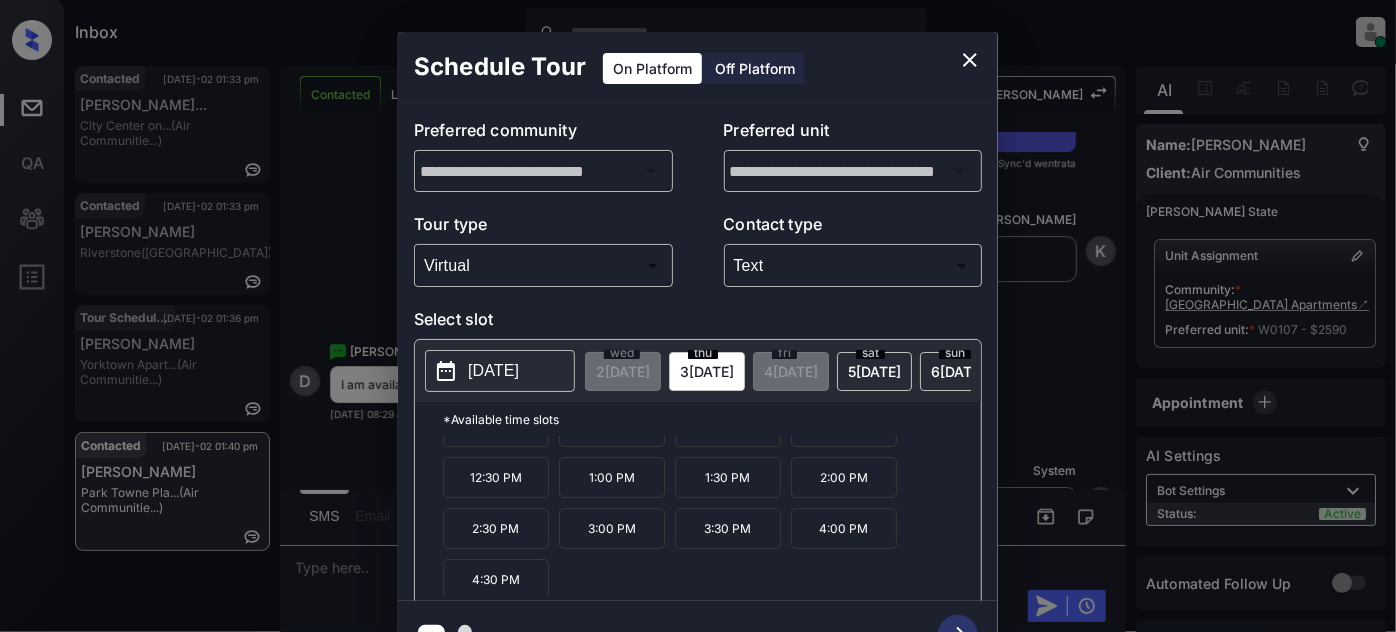 click 